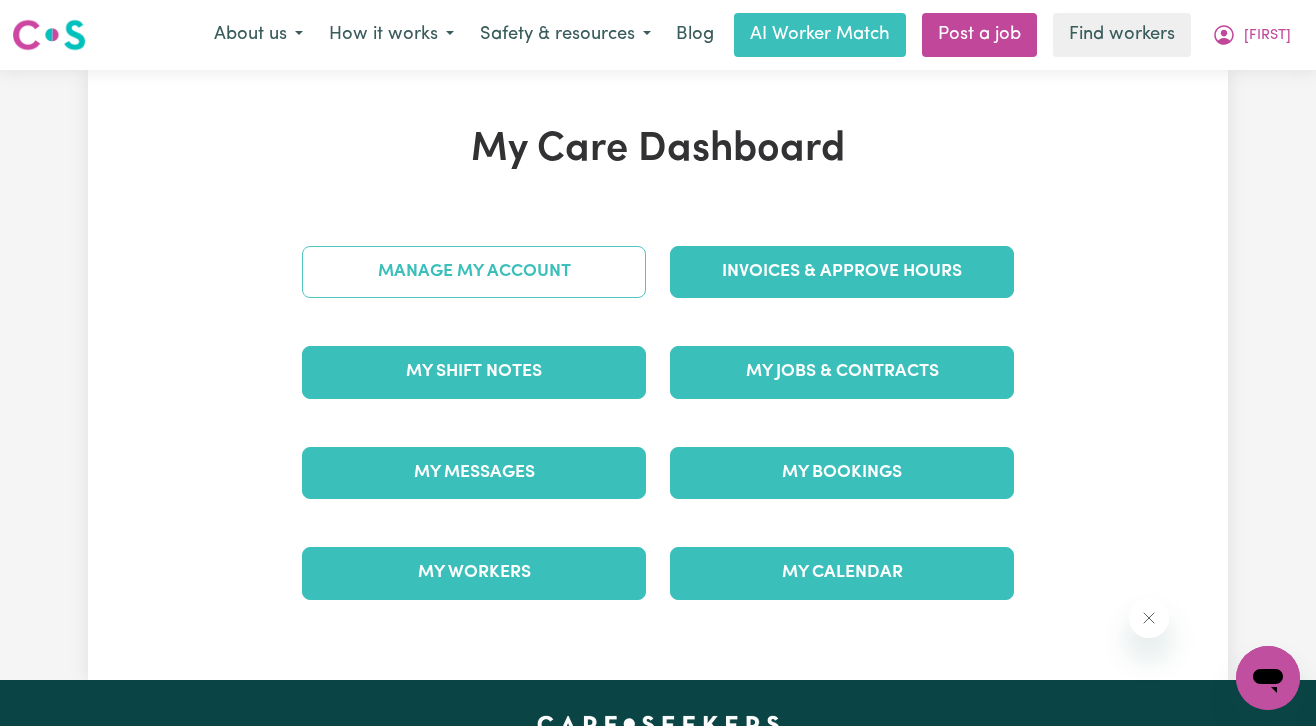 scroll, scrollTop: 0, scrollLeft: 0, axis: both 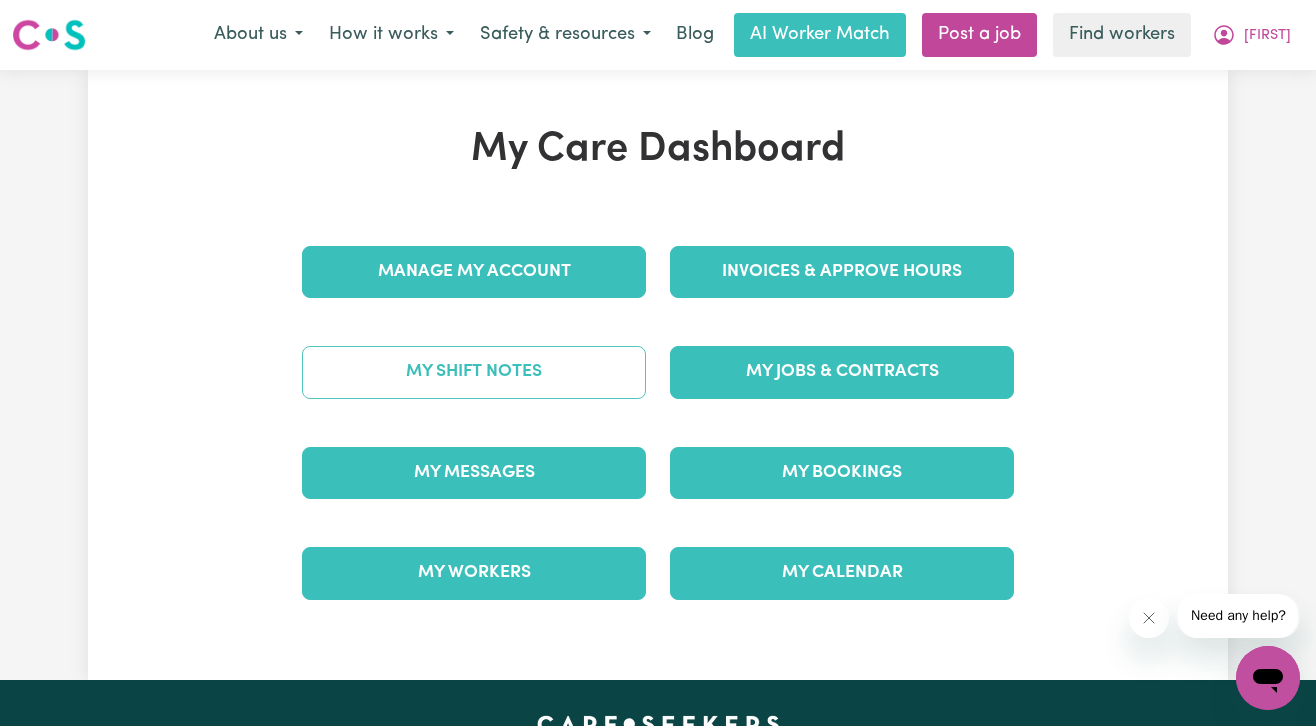 click on "My Shift Notes" at bounding box center [474, 372] 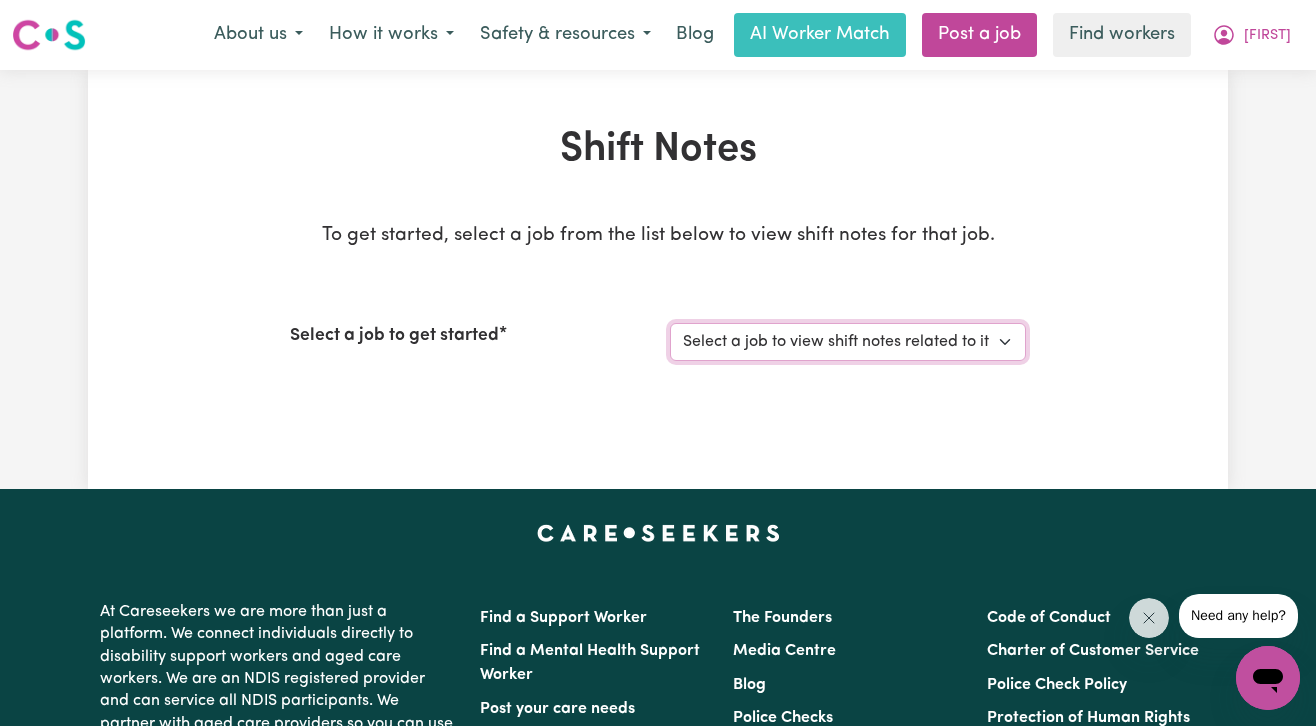 click on "Select a job to view shift notes related to it... Support Worker For Social Companionship - Port Lincoln, South Australia" at bounding box center [848, 342] 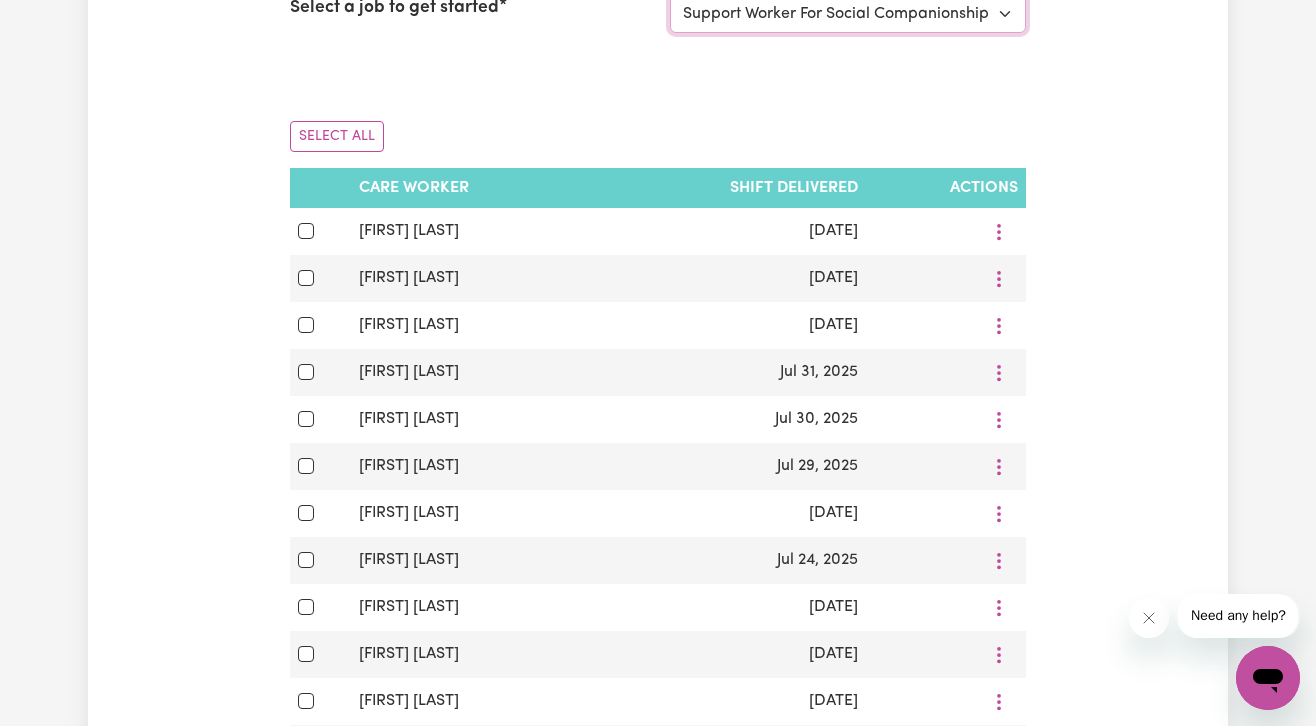 scroll, scrollTop: 386, scrollLeft: 0, axis: vertical 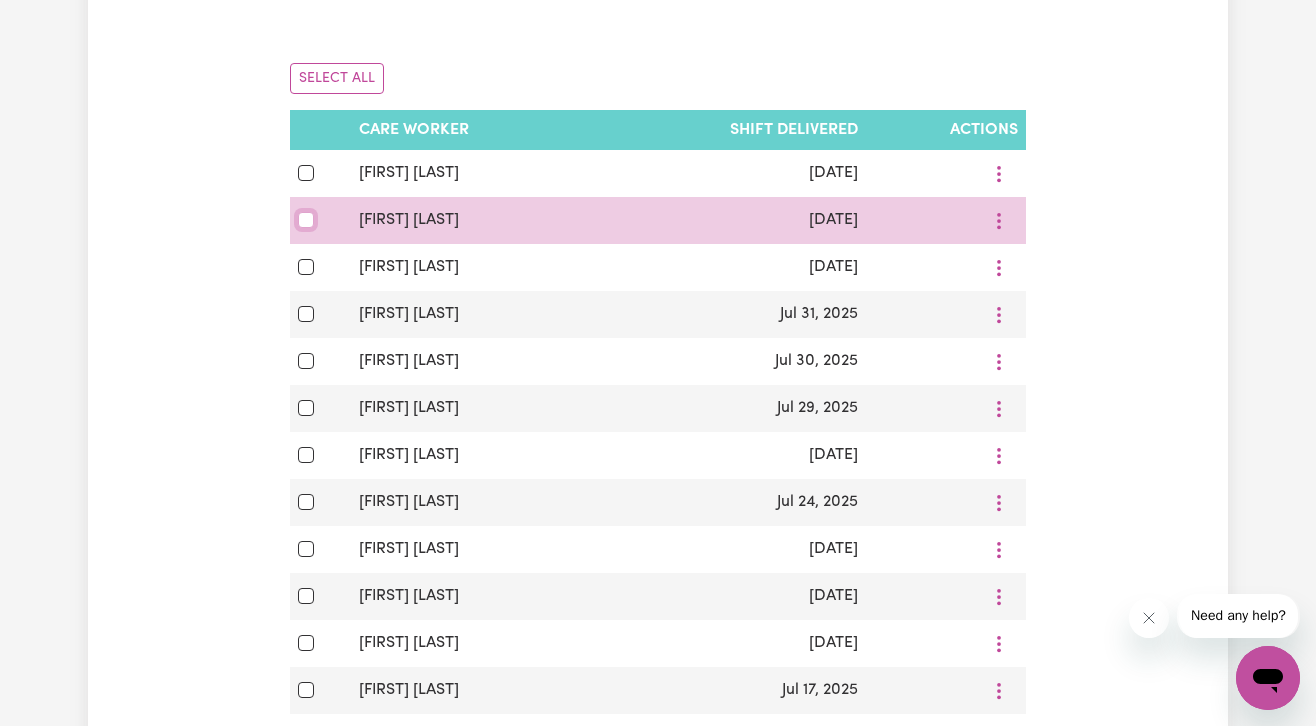 click at bounding box center [306, 220] 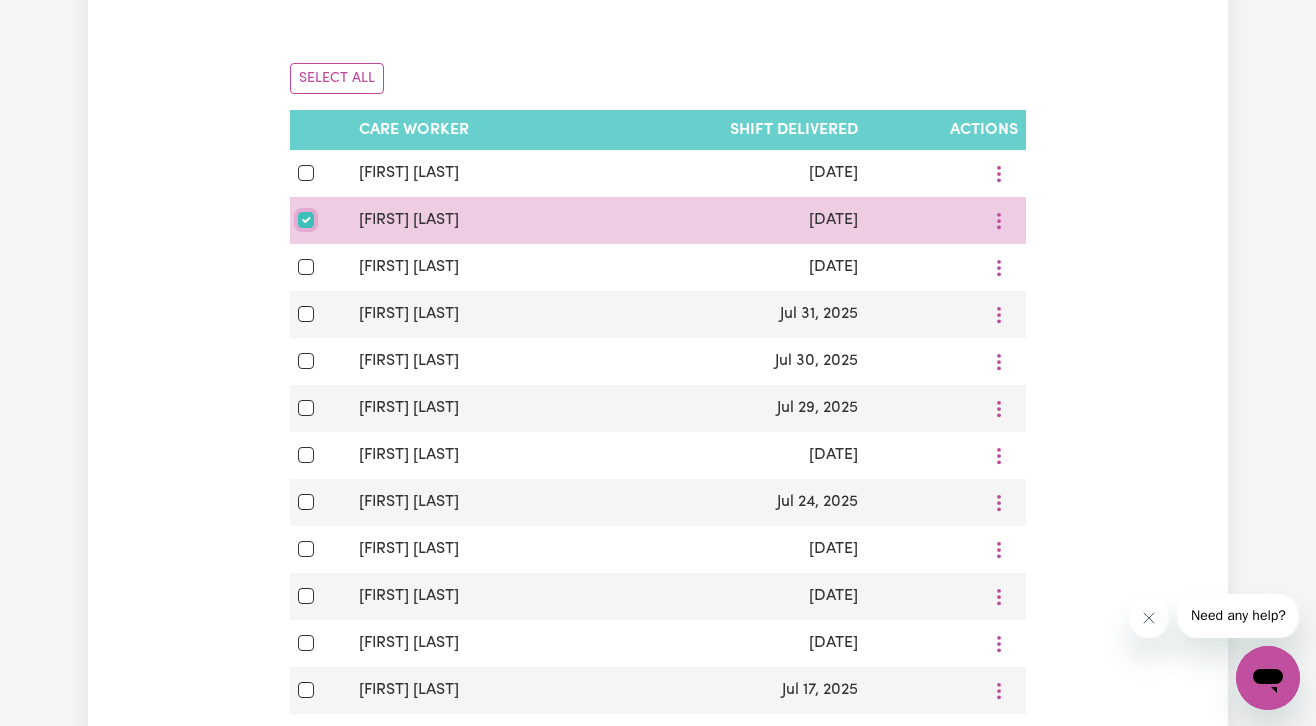 checkbox on "true" 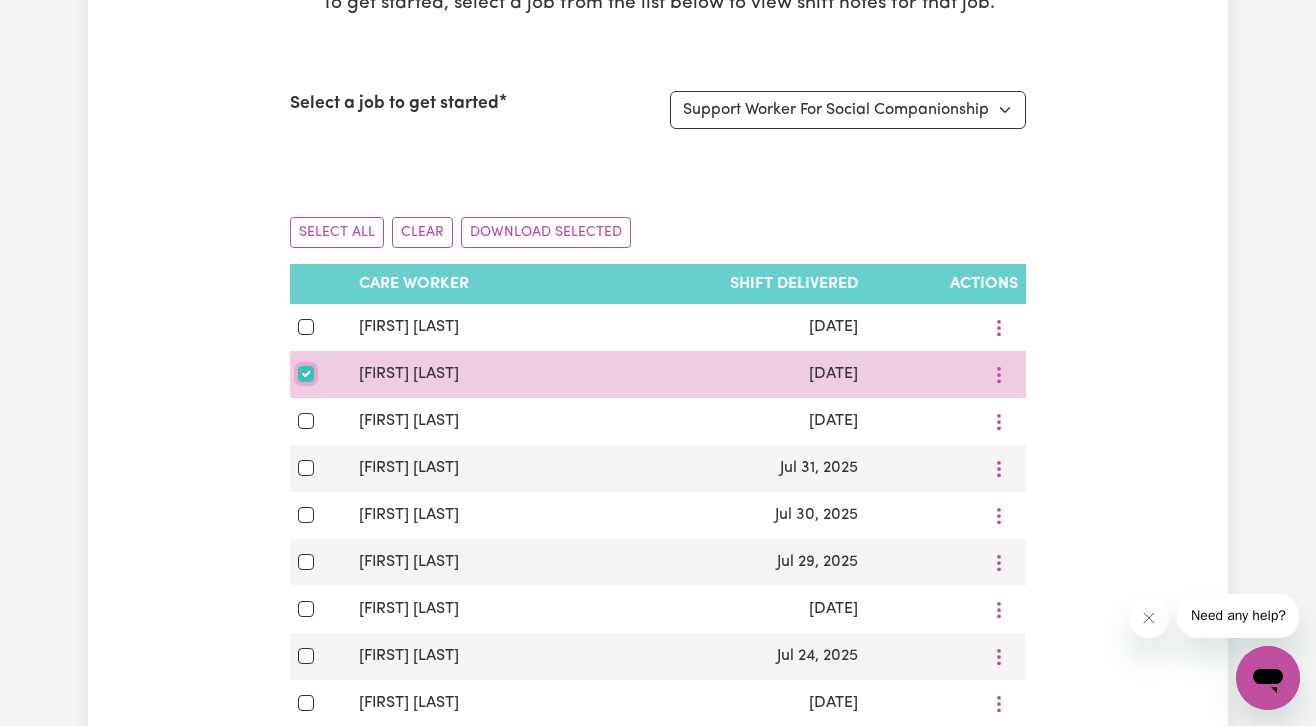 scroll, scrollTop: 248, scrollLeft: 0, axis: vertical 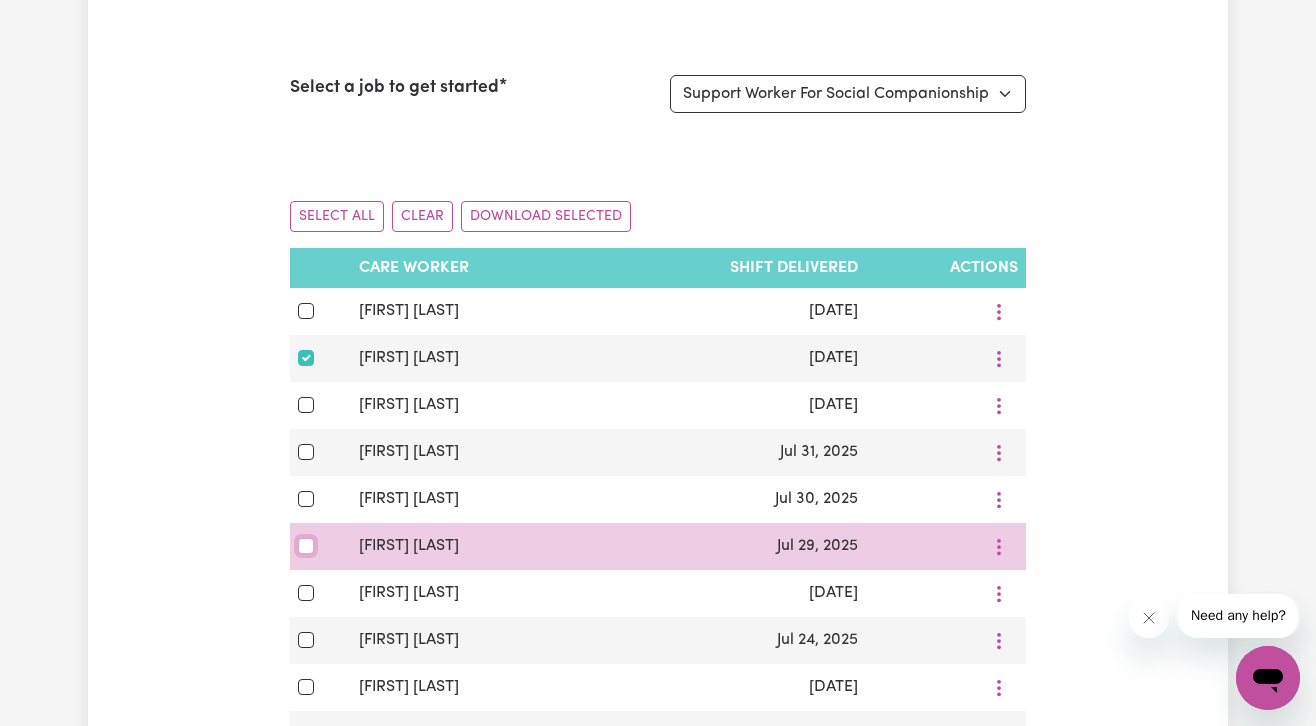 click at bounding box center (306, 546) 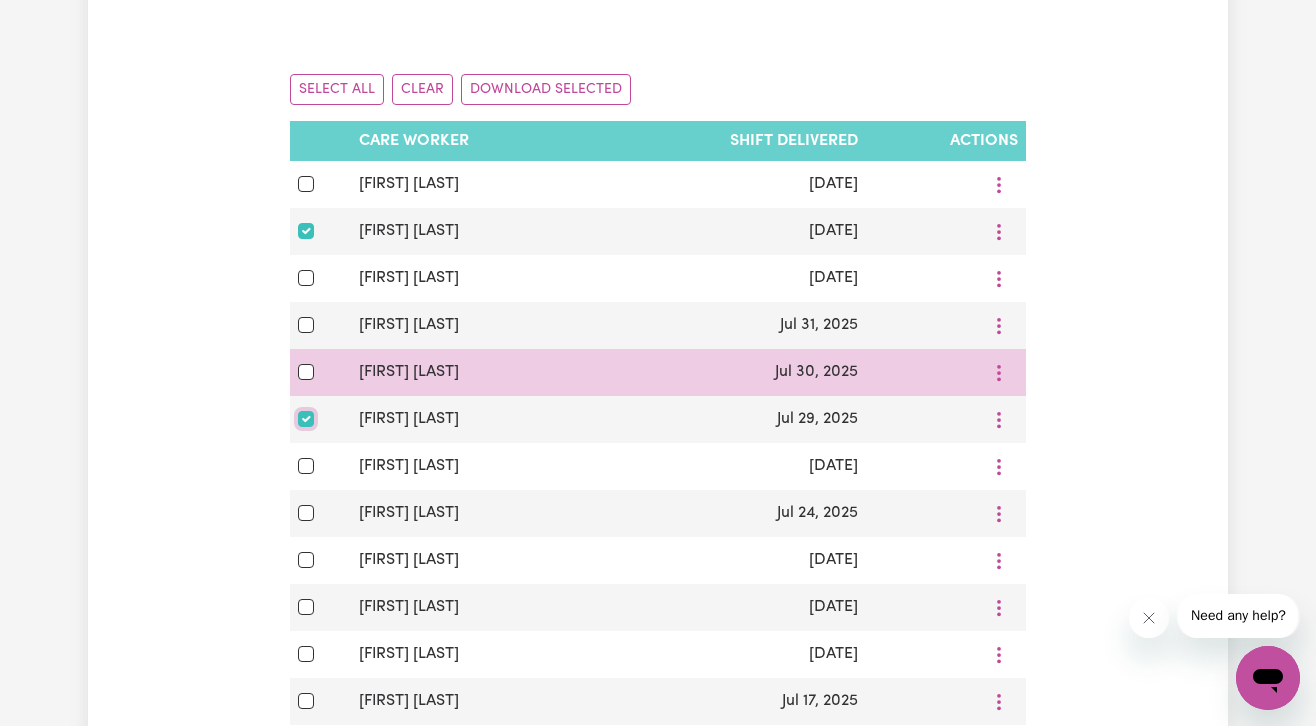 scroll, scrollTop: 385, scrollLeft: 0, axis: vertical 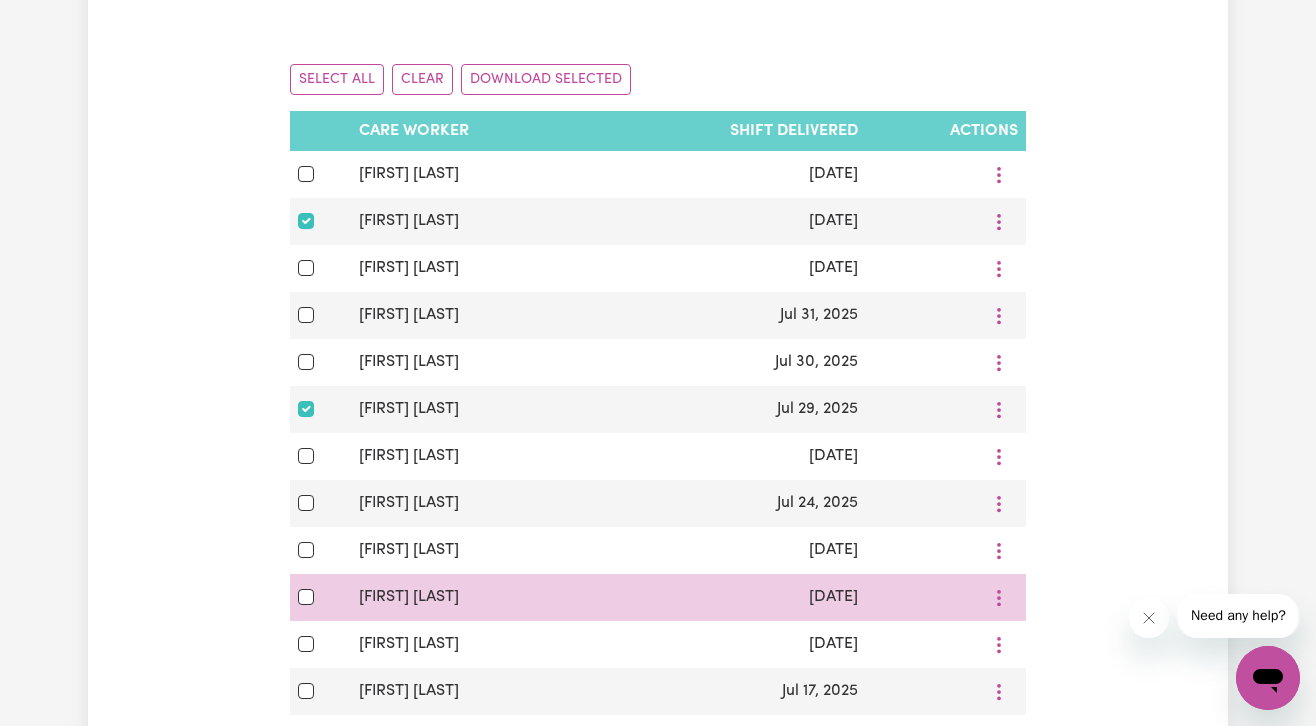 click at bounding box center [320, 597] 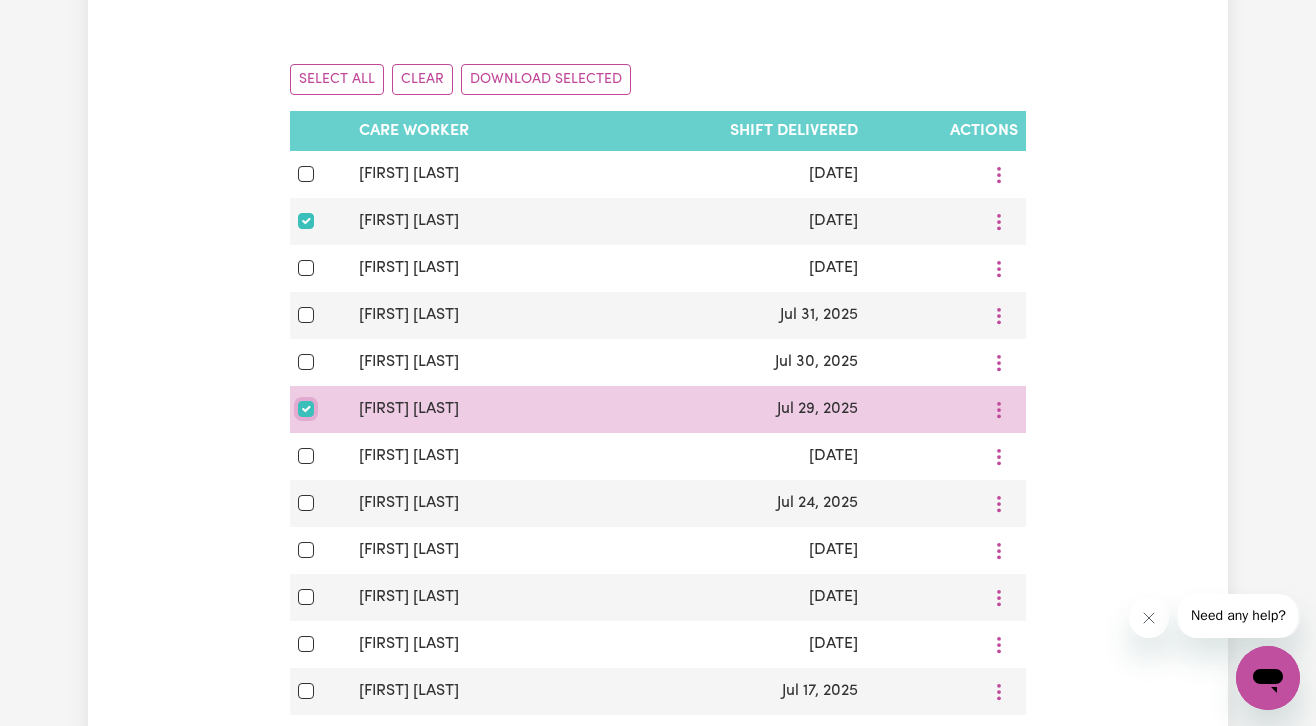 click at bounding box center [306, 409] 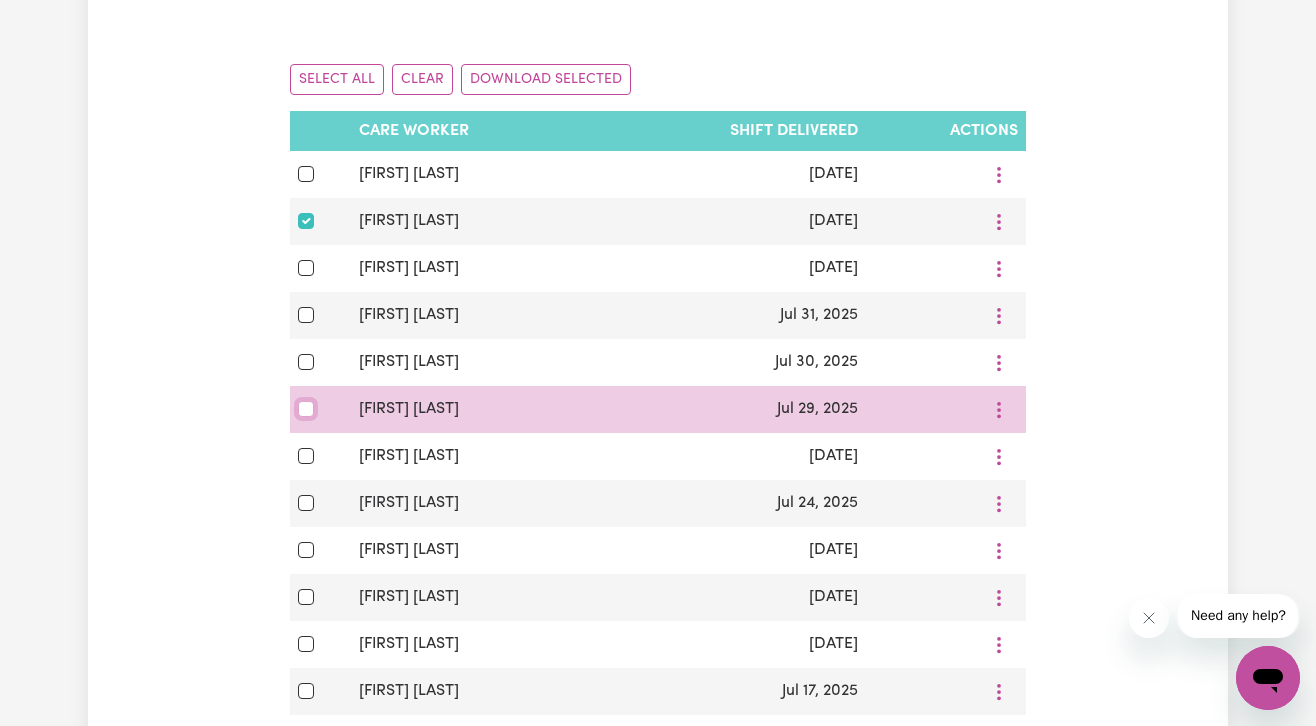 checkbox on "false" 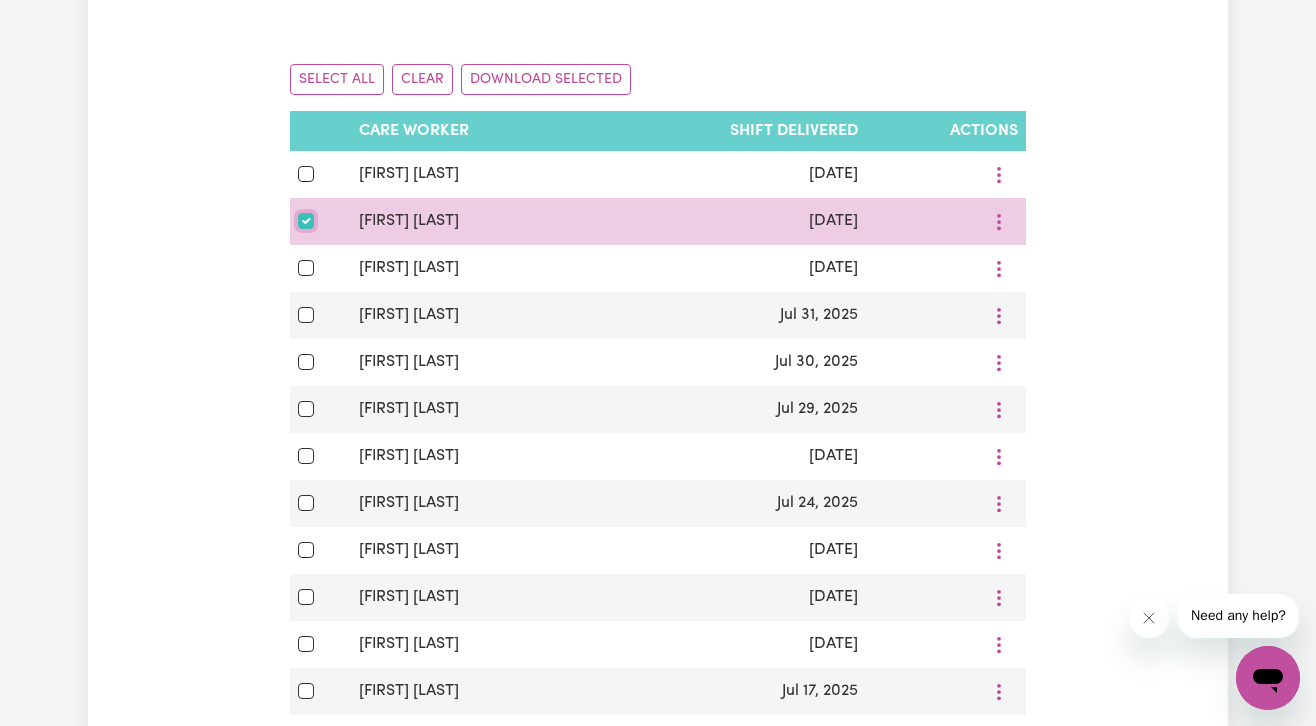 click at bounding box center (306, 221) 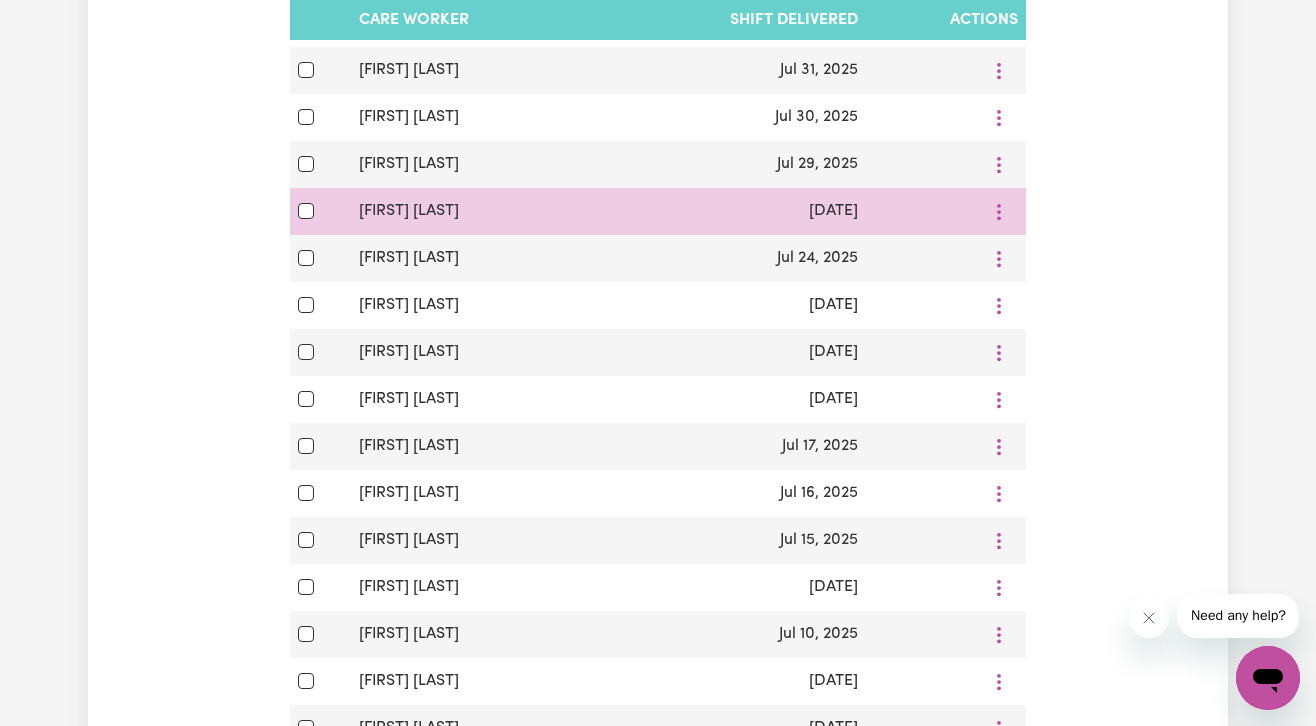 scroll, scrollTop: 615, scrollLeft: 0, axis: vertical 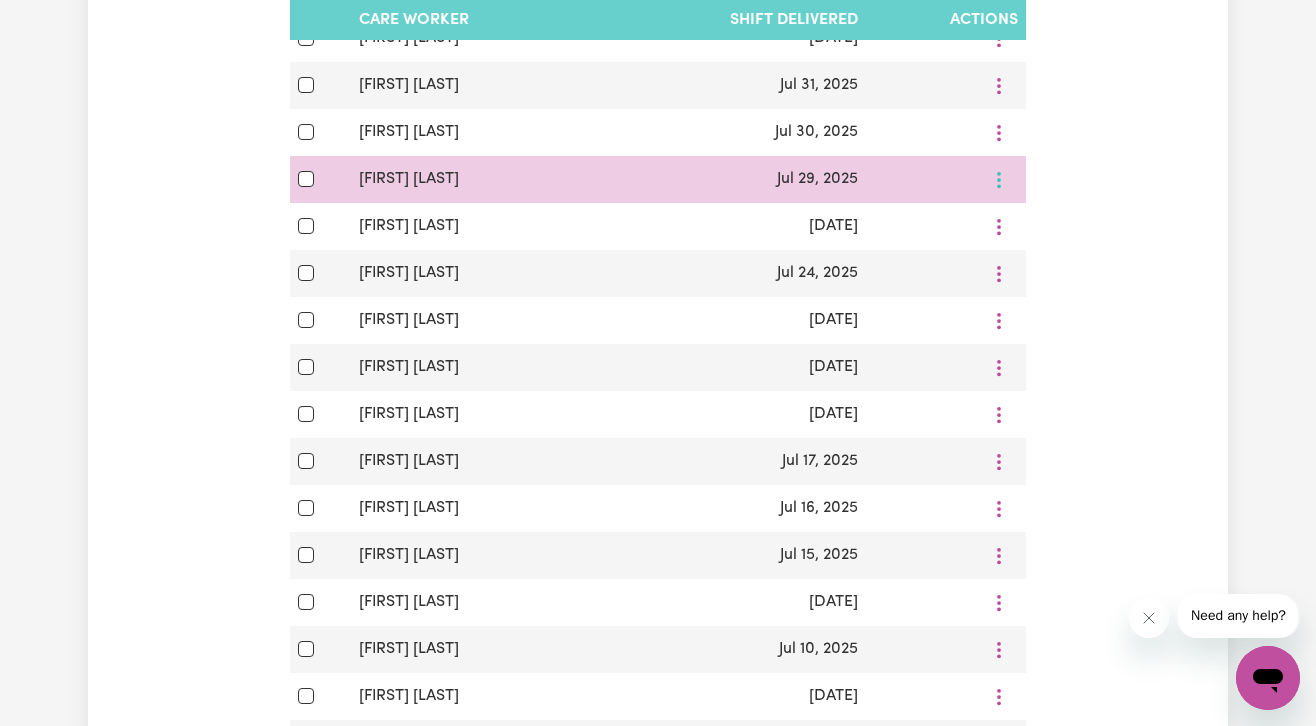 click 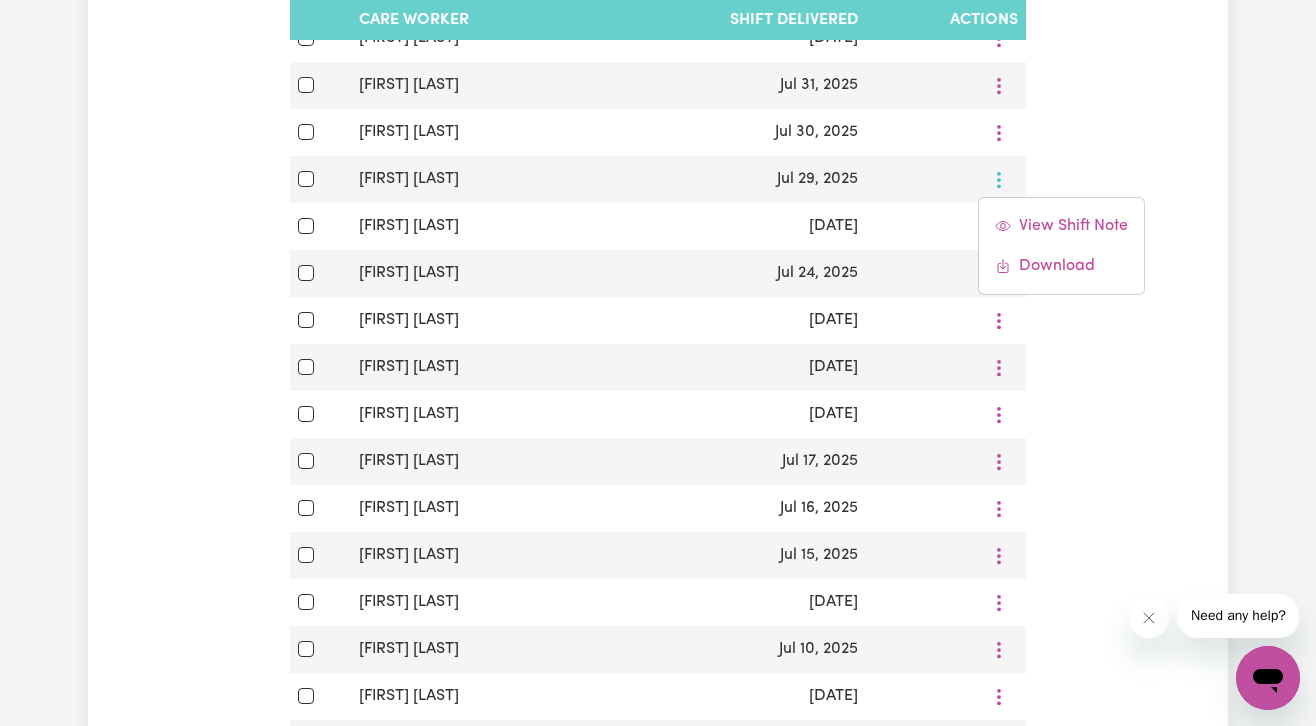 click on "Shift Notes To get started, select a job from the list below to view shift notes for that job. Select a job to get started Select a job to view shift notes related to it... Support Worker For Social Companionship - Port Lincoln, South Australia Select All Select for download Care Worker Shift delivered Actions [FIRST] [LAST] [DATE] [FIRST] [LAST] [DATE] [FIRST] [LAST] [DATE] [FIRST] [LAST] [DATE] [FIRST] [LAST] [DATE] [FIRST] [LAST] [DATE] View Shift Note Download [FIRST] [LAST] [DATE] [FIRST] [LAST] [DATE] [FIRST] [LAST] [DATE] [FIRST] [LAST] [DATE] [FIRST] [LAST] [DATE] [FIRST] [LAST] [DATE] [FIRST] [LAST] [DATE] [FIRST] [LAST] [DATE] [FIRST] [LAST] [DATE] [FIRST] [LAST] [DATE] [FIRST] [LAST] [DATE] [FIRST] [LAST] [DATE] Select All" at bounding box center (658, 358) 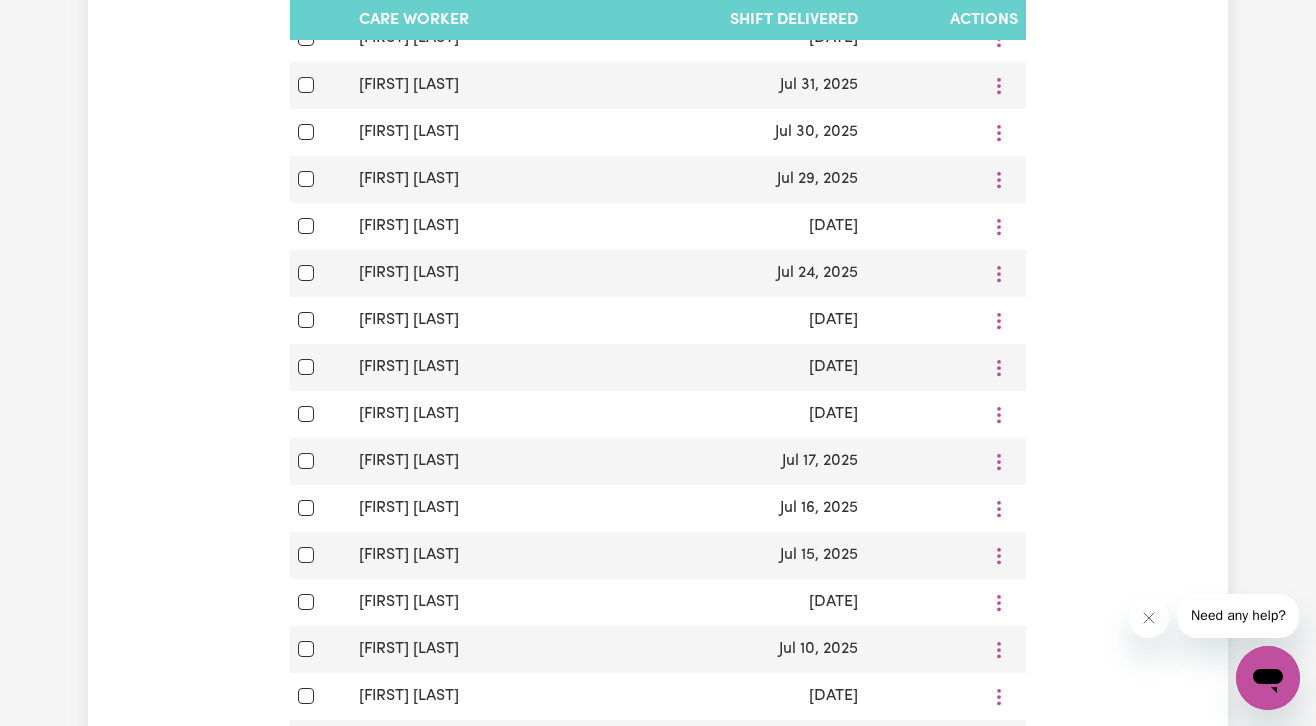 scroll, scrollTop: 0, scrollLeft: 0, axis: both 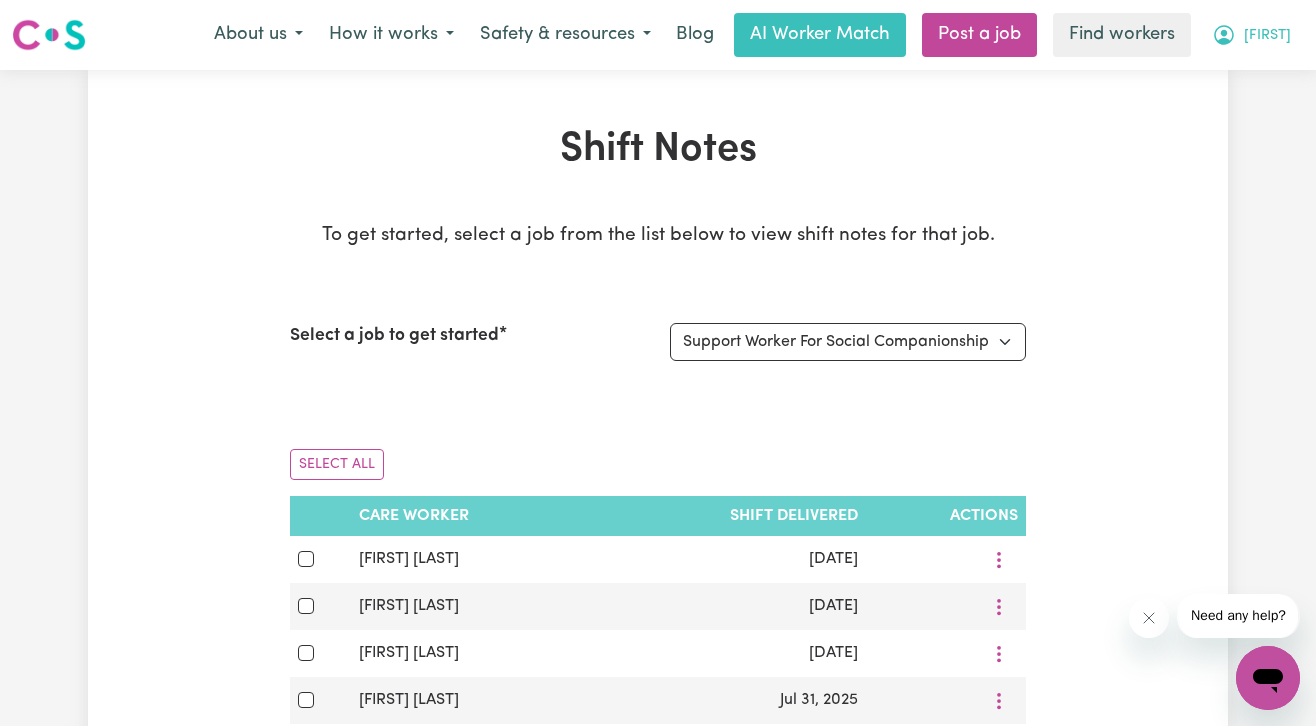 click on "[FIRST]" at bounding box center (1267, 36) 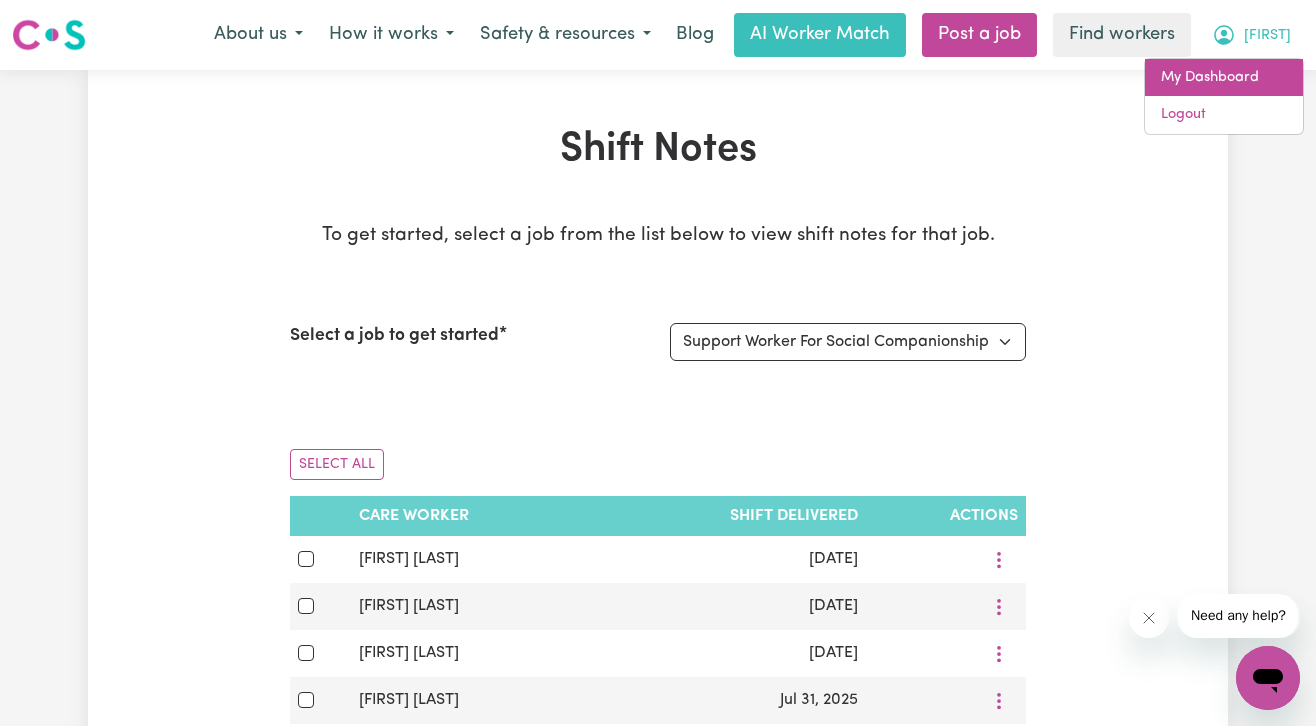 click on "My Dashboard" at bounding box center (1224, 78) 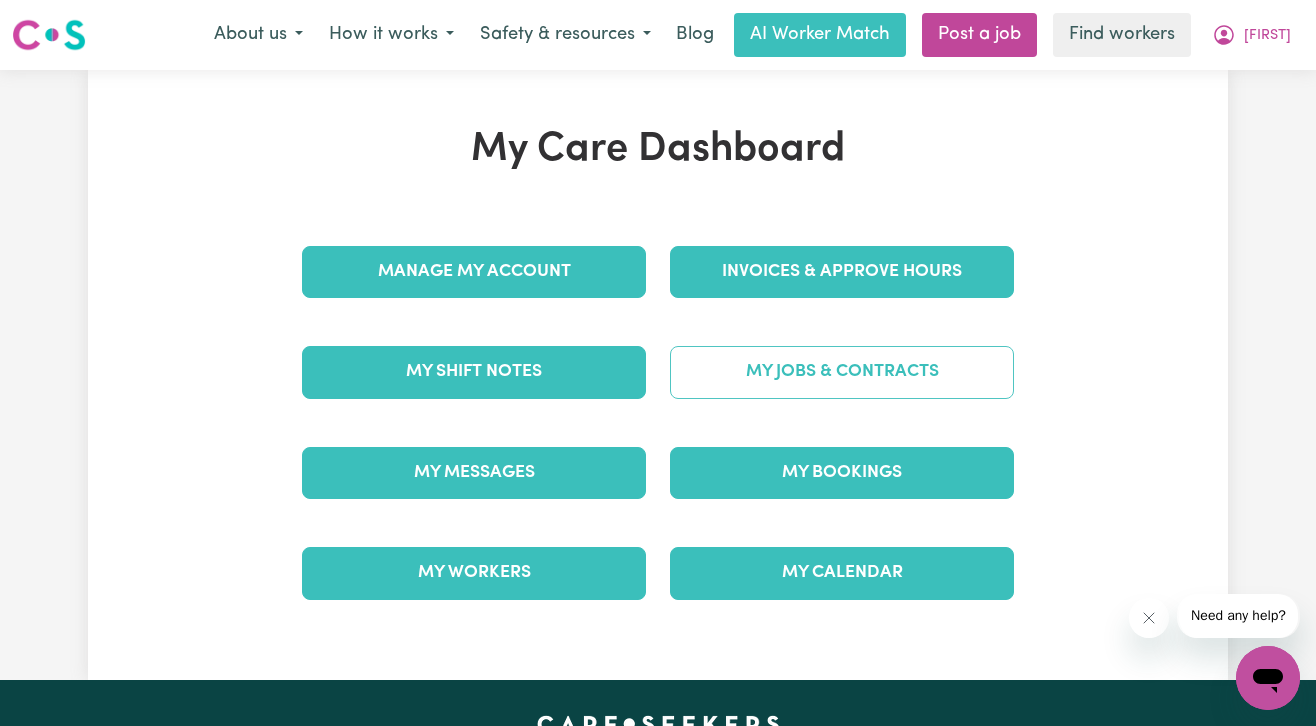 click on "My Jobs & Contracts" at bounding box center (842, 372) 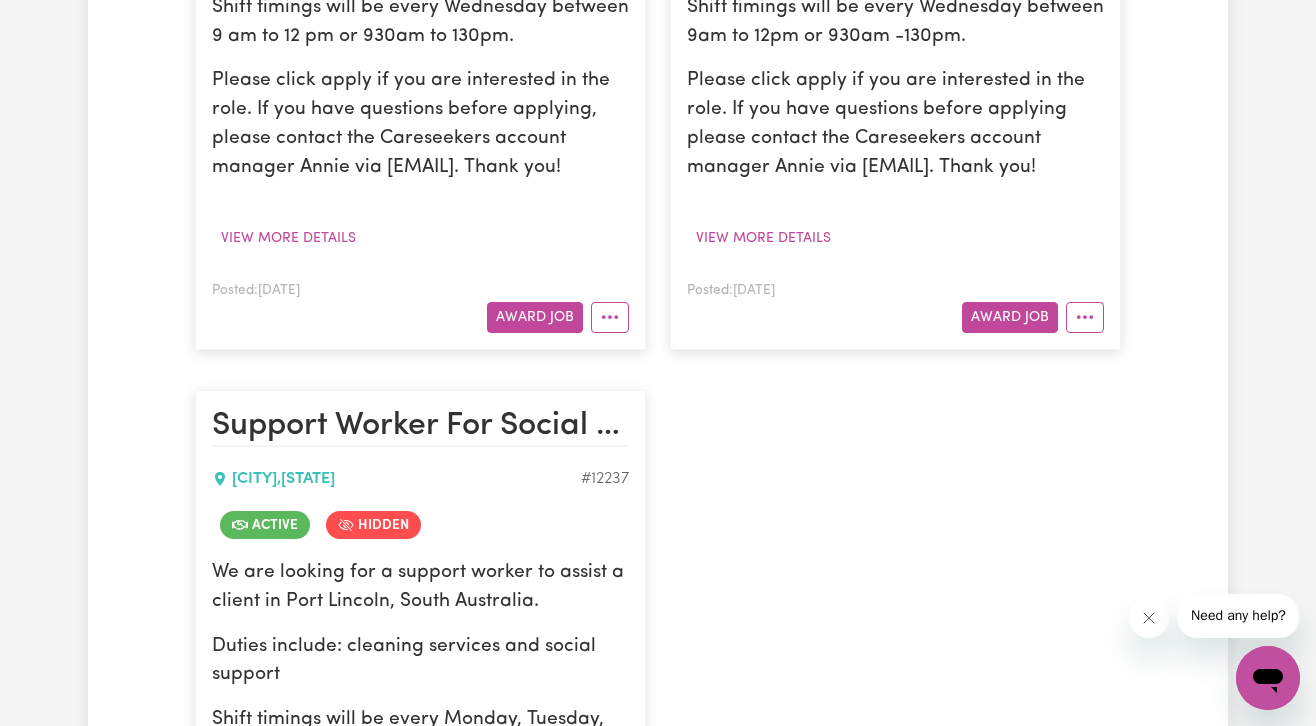 scroll, scrollTop: 977, scrollLeft: 0, axis: vertical 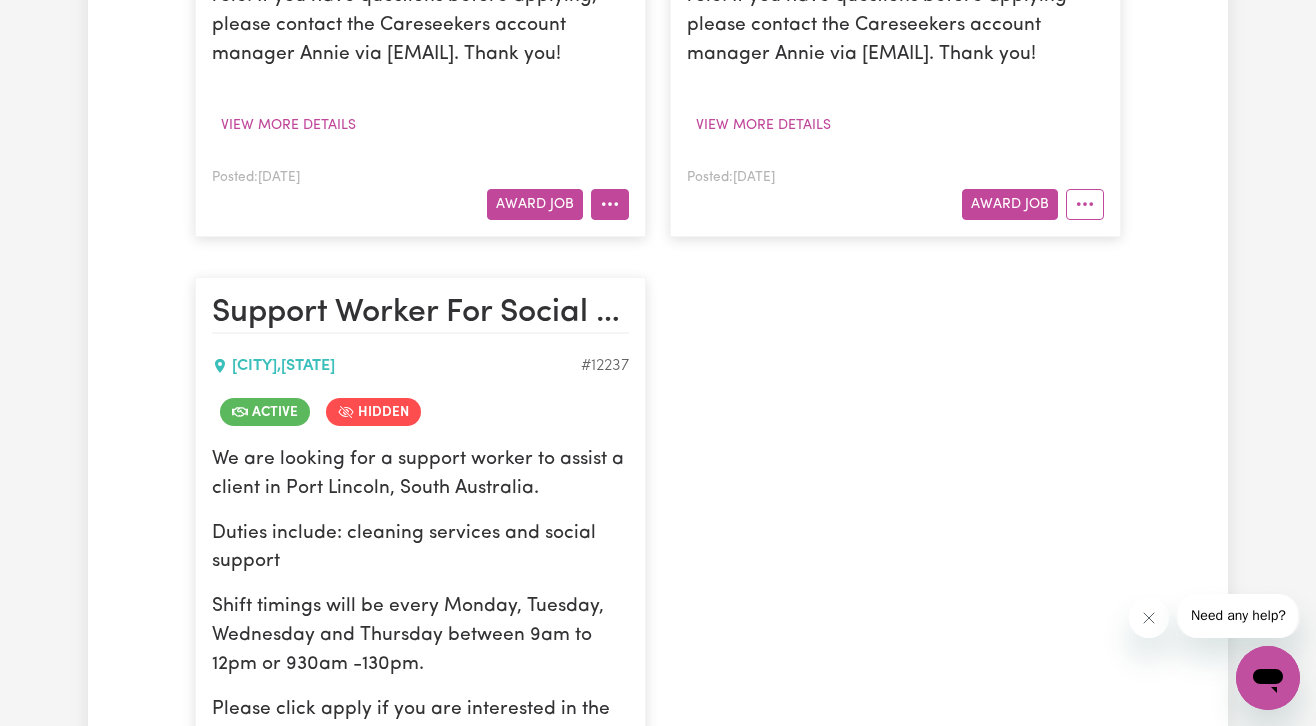 click 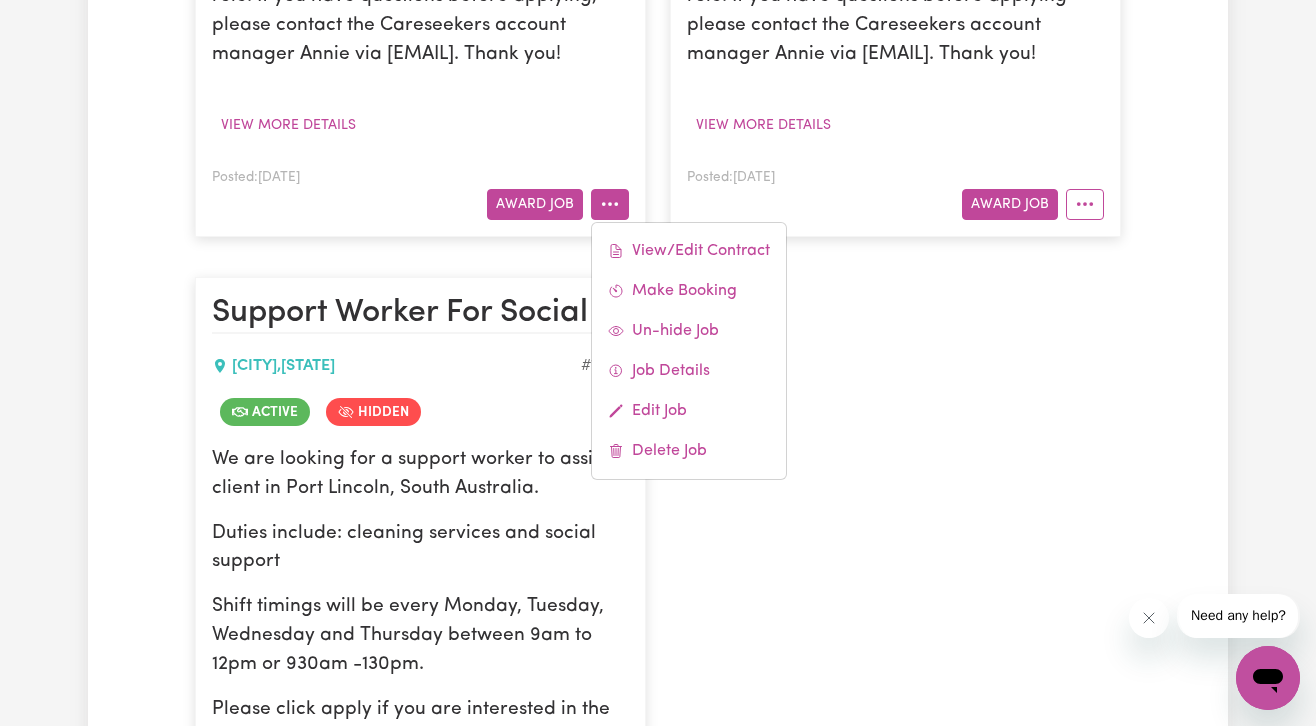 click on "Support Worker Needed Every Wednesday In Port Lincoln, South Australia PORT LINCOLN , South Australia # [NUMBER] Hidden We are URGENTLY looking for a support worker to assist a client in Port Lincoln, South Australia. Duties include: cleaning services and social support Shift timings will be every Wednesday between 9 am to 12 pm or 930am to 130pm. Please click apply if you are interested in the role. If you have questions before applying, please contact the Careseekers account manager Annie via [EMAIL]. Thank you! View more details Posted: [DATE] Award Job View/Edit Contract Make Booking Un-hide Job Job Details Edit Job Delete Job Support Worker Needed Every Wednesday For Social Companionship - Port Lincoln, South Australia PORT LINCOLN , South Australia # [NUMBER] Hidden We are URGENTLY looking for a support worker to assist a client in Port Lincoln, South Australia. Duties include: cleaning services and social support View more details Posted: [DATE] Award Job PORT LINCOLN , #" at bounding box center [658, 242] 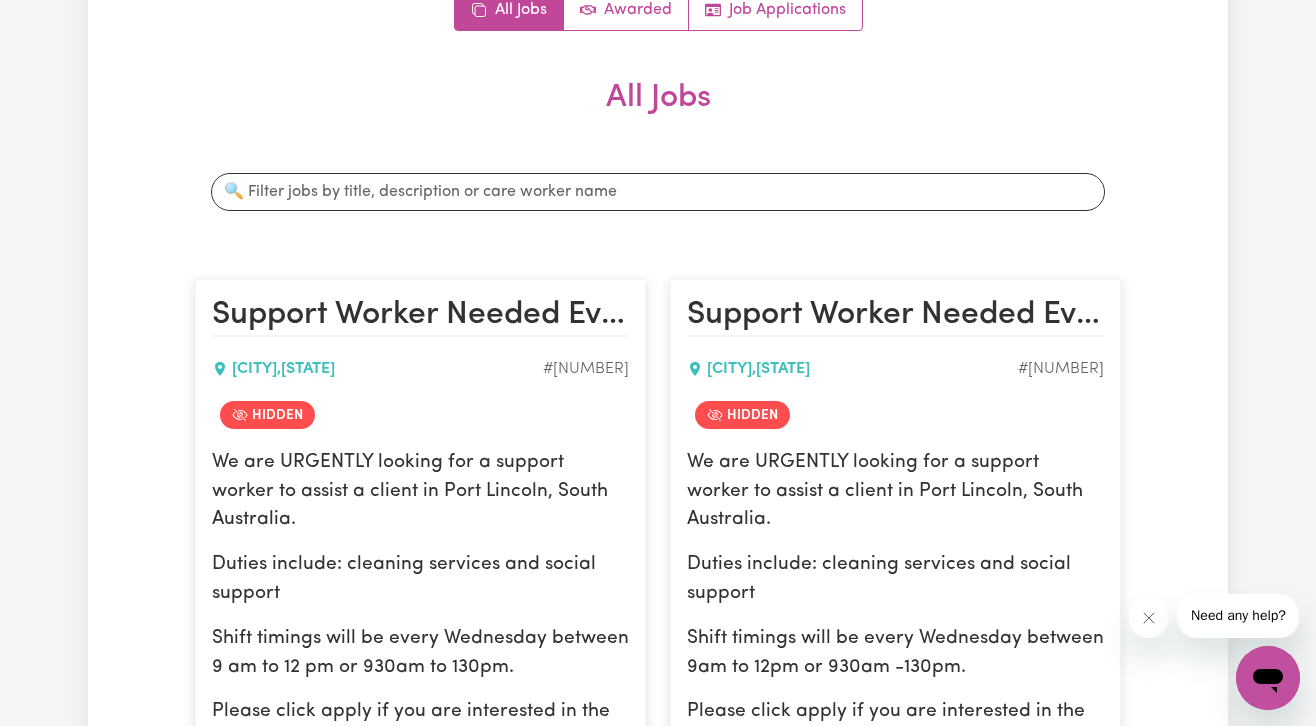 scroll, scrollTop: 0, scrollLeft: 0, axis: both 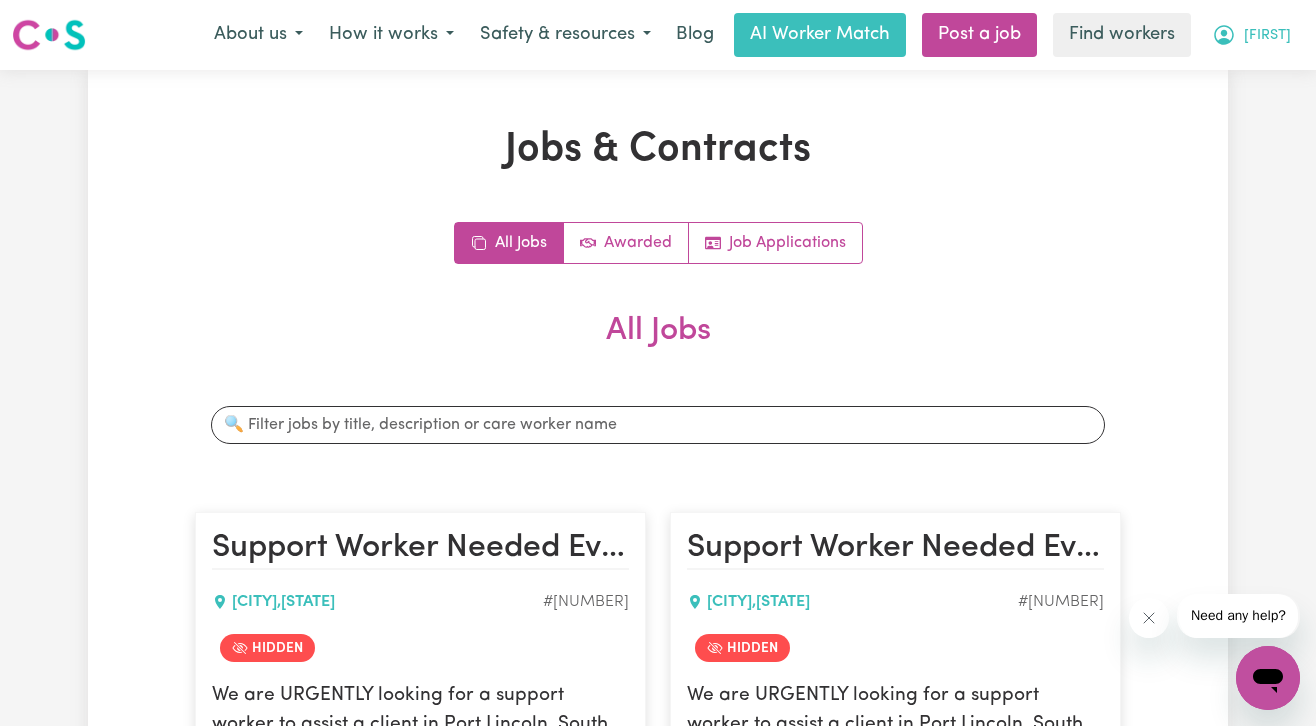click on "[FIRST]" at bounding box center [1267, 36] 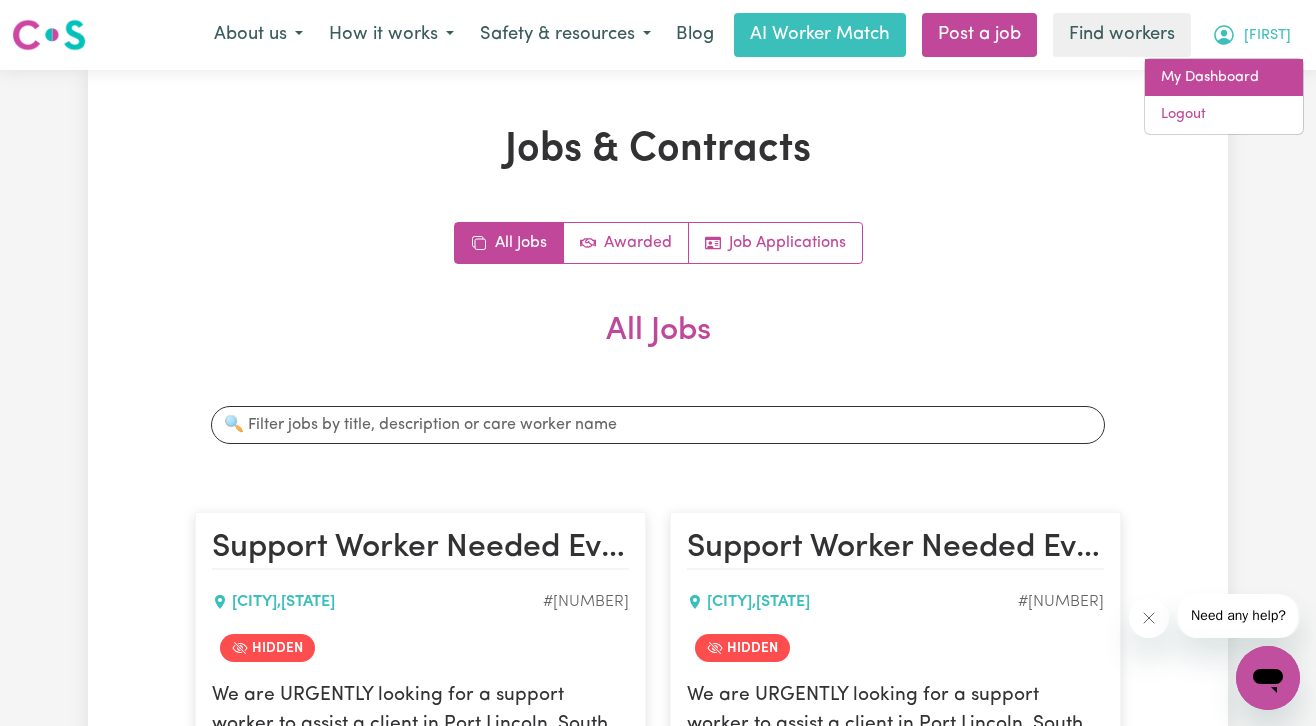 click on "My Dashboard" at bounding box center (1224, 78) 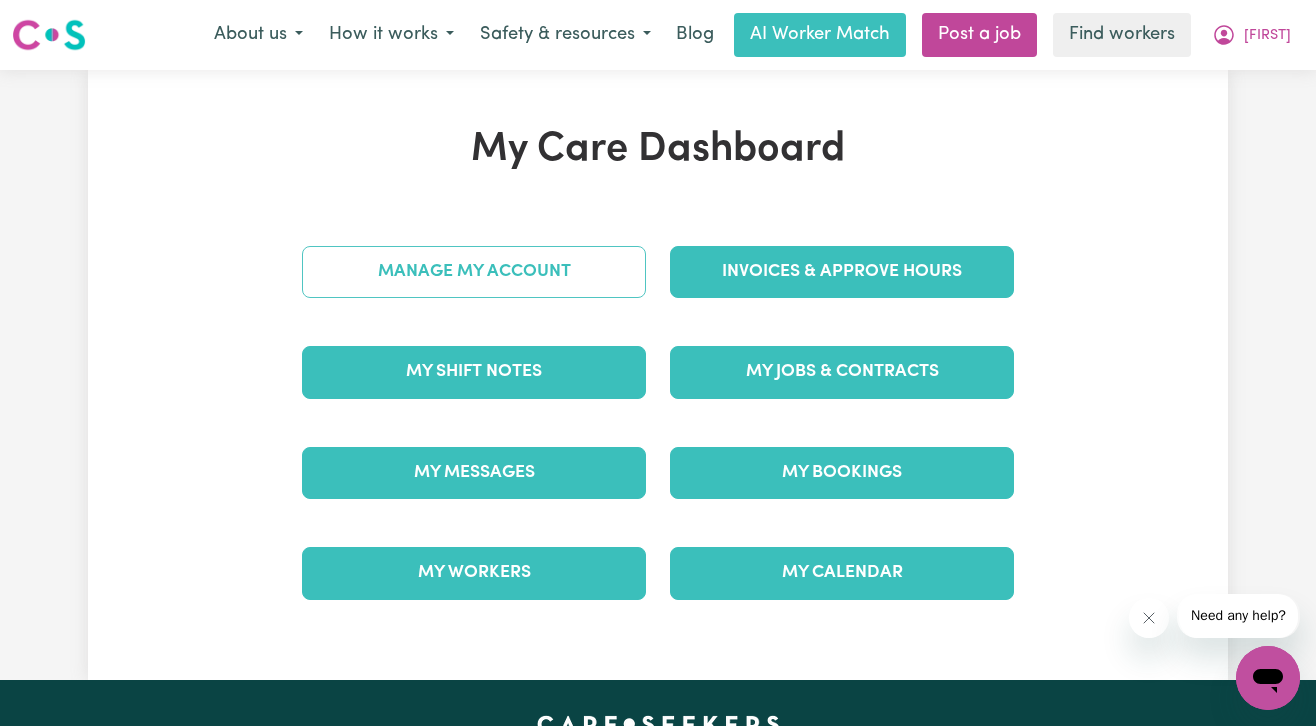 click on "Manage My Account" at bounding box center [474, 272] 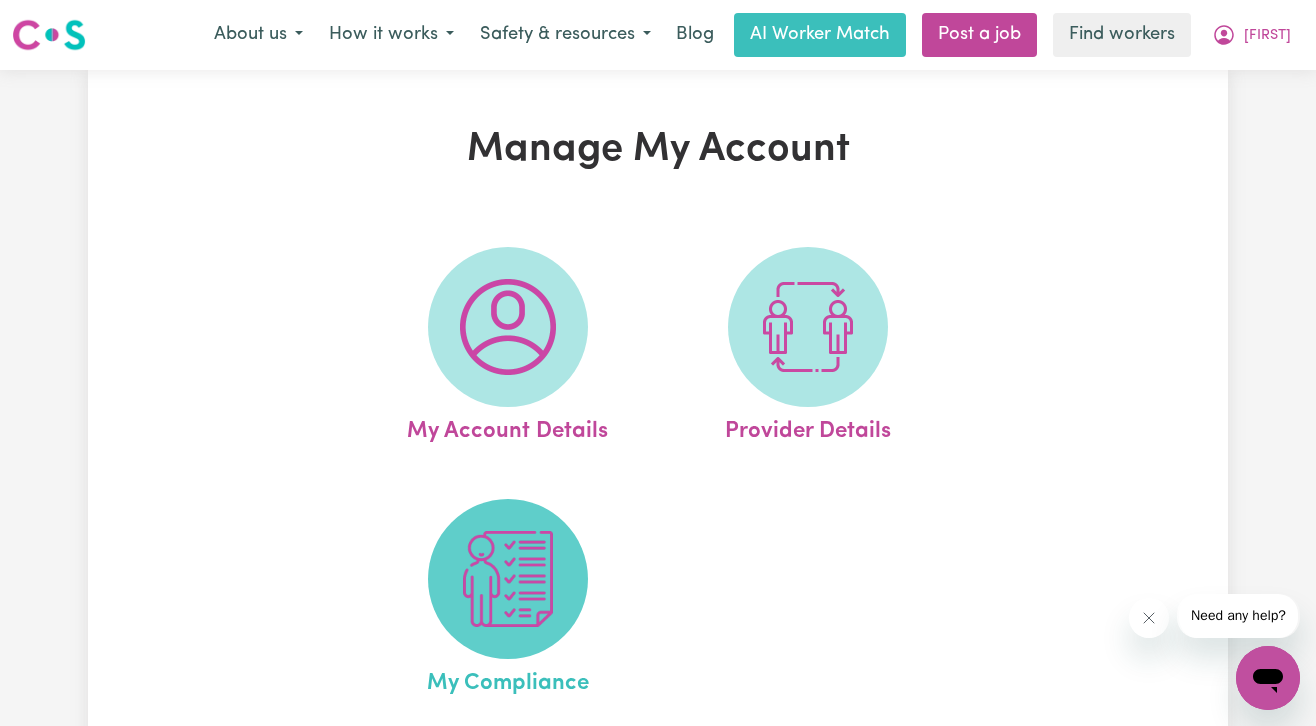 click at bounding box center (508, 579) 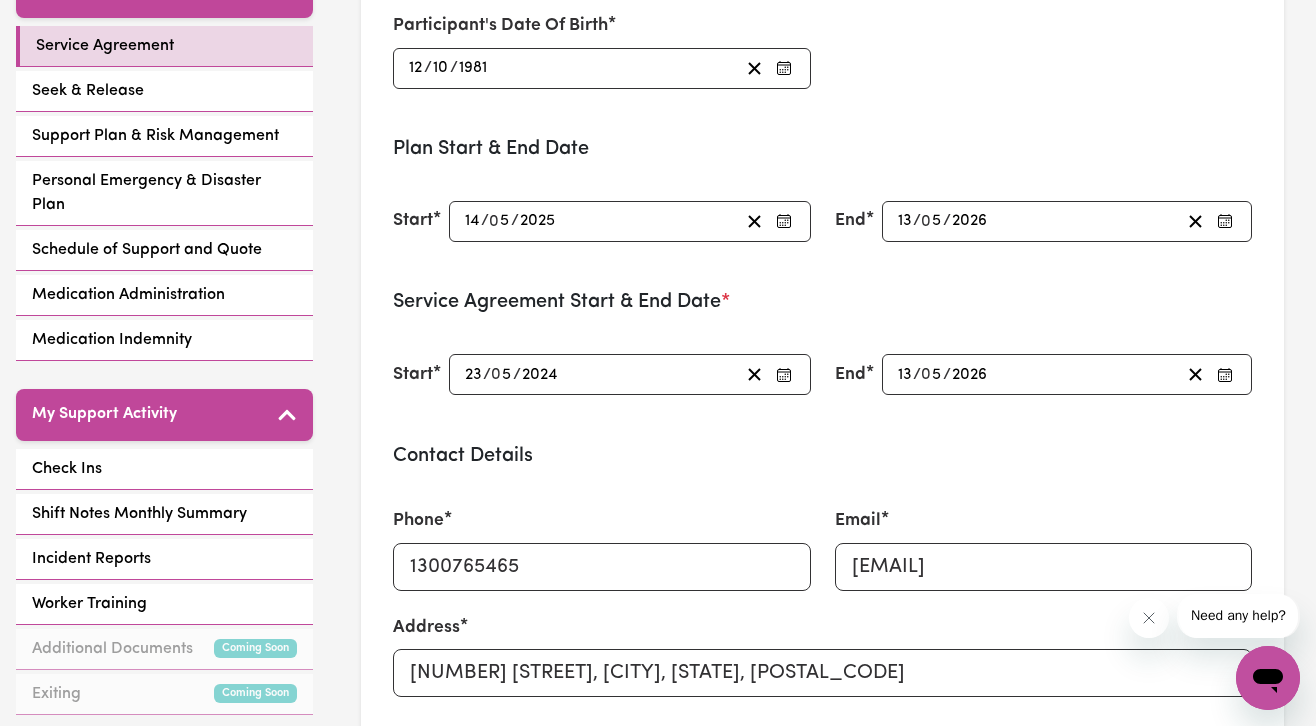 scroll, scrollTop: 504, scrollLeft: 0, axis: vertical 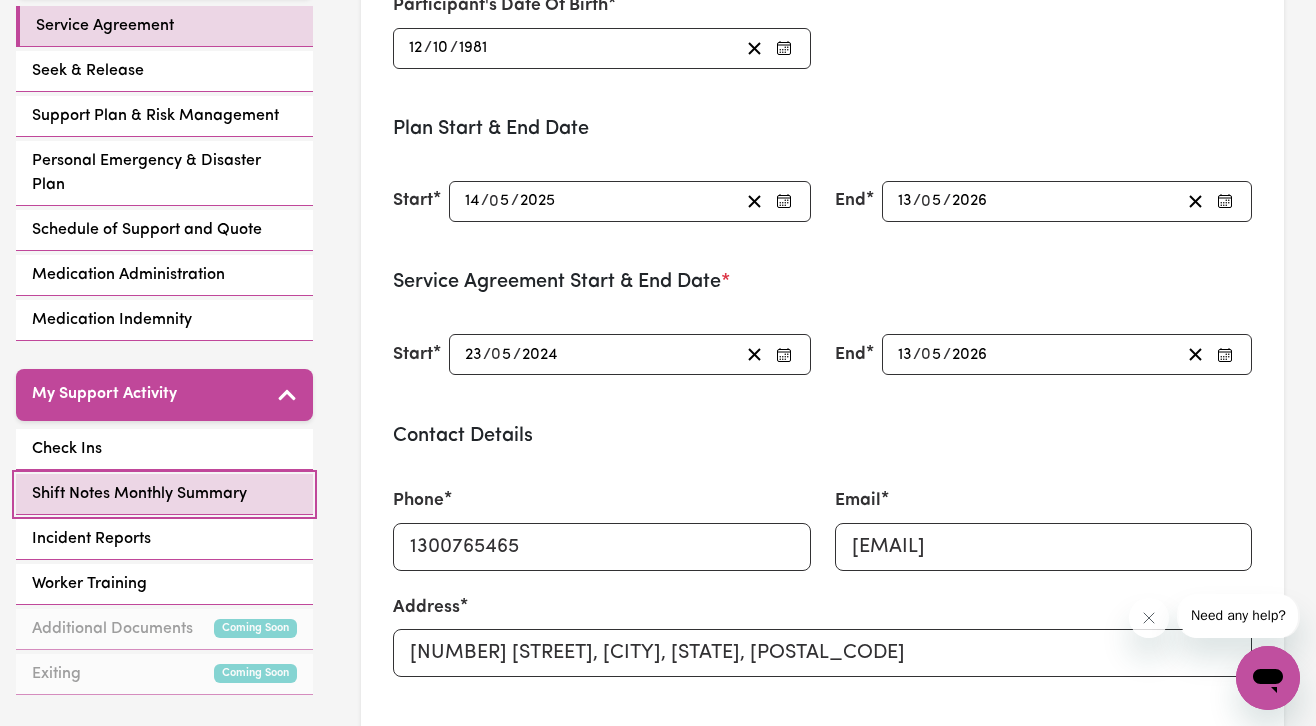 click on "Shift Notes Monthly Summary" at bounding box center [164, 494] 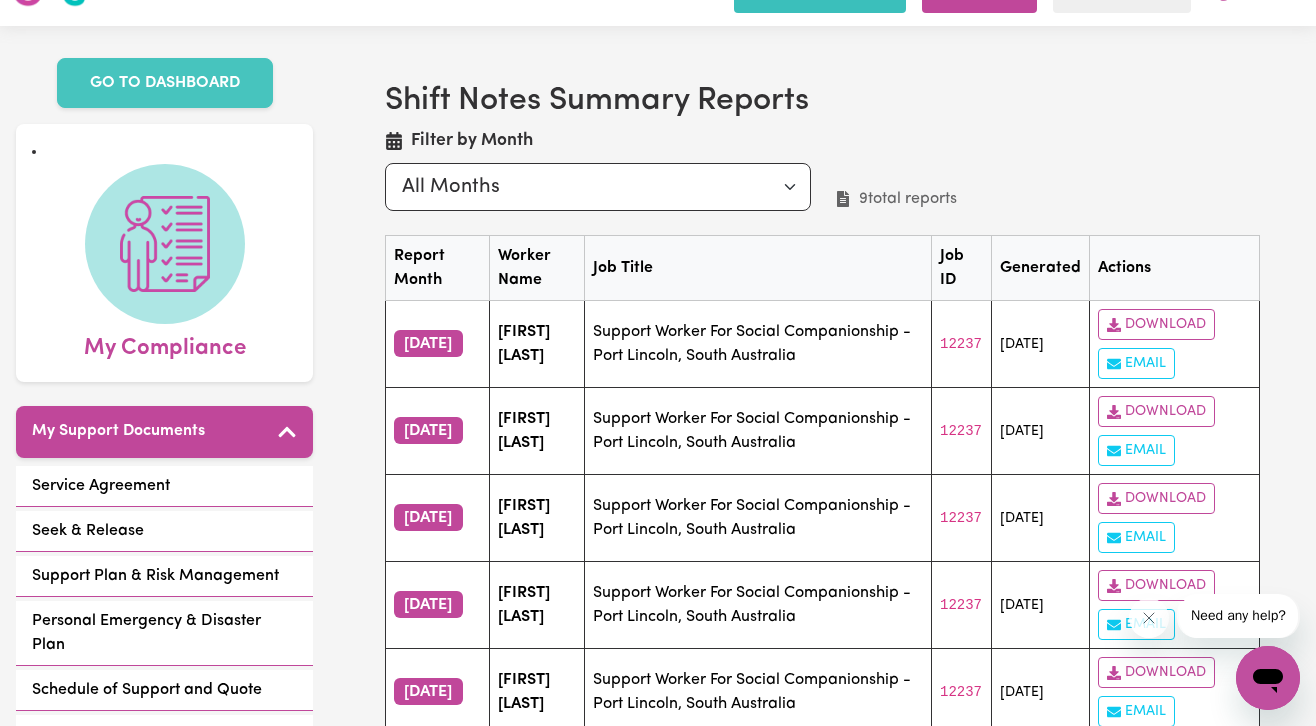 scroll, scrollTop: 0, scrollLeft: 0, axis: both 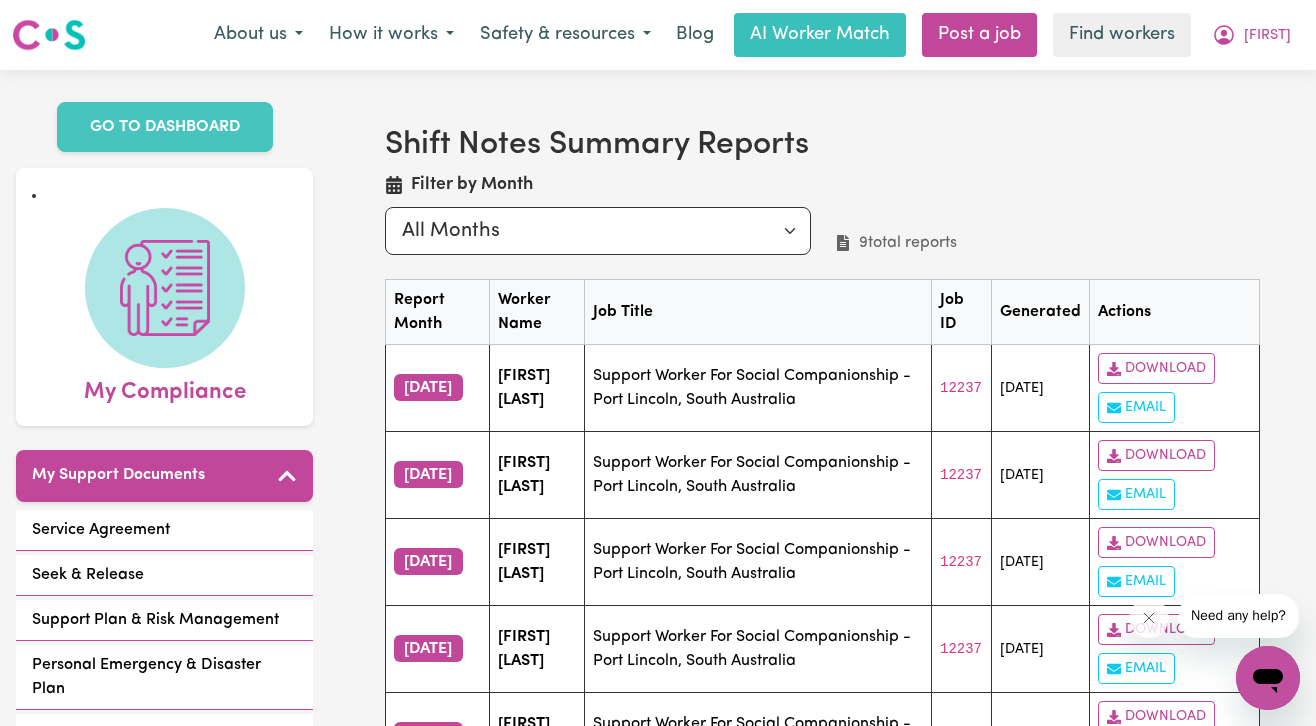 click on "Filter by Month All Months month [DATE] month [DATE] month [DATE]" at bounding box center (598, 213) 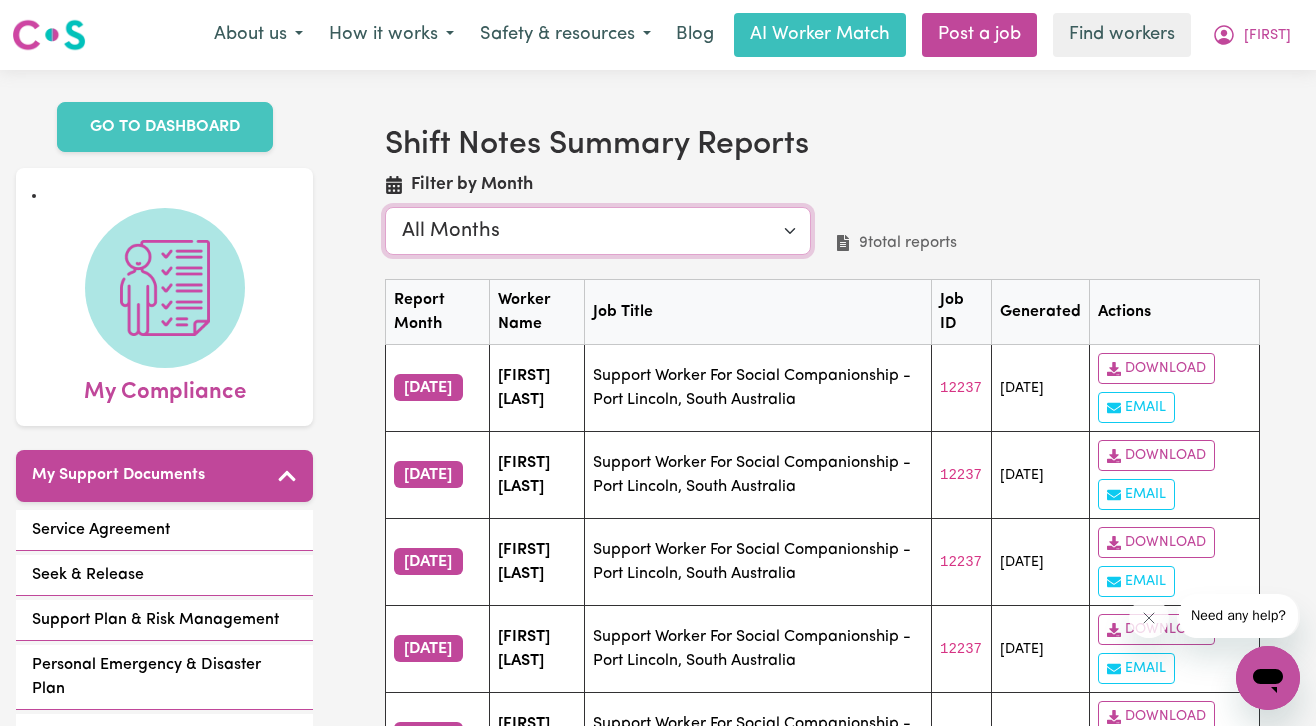click on "All Months month [DATE] month [DATE] month [DATE]" at bounding box center (598, 231) 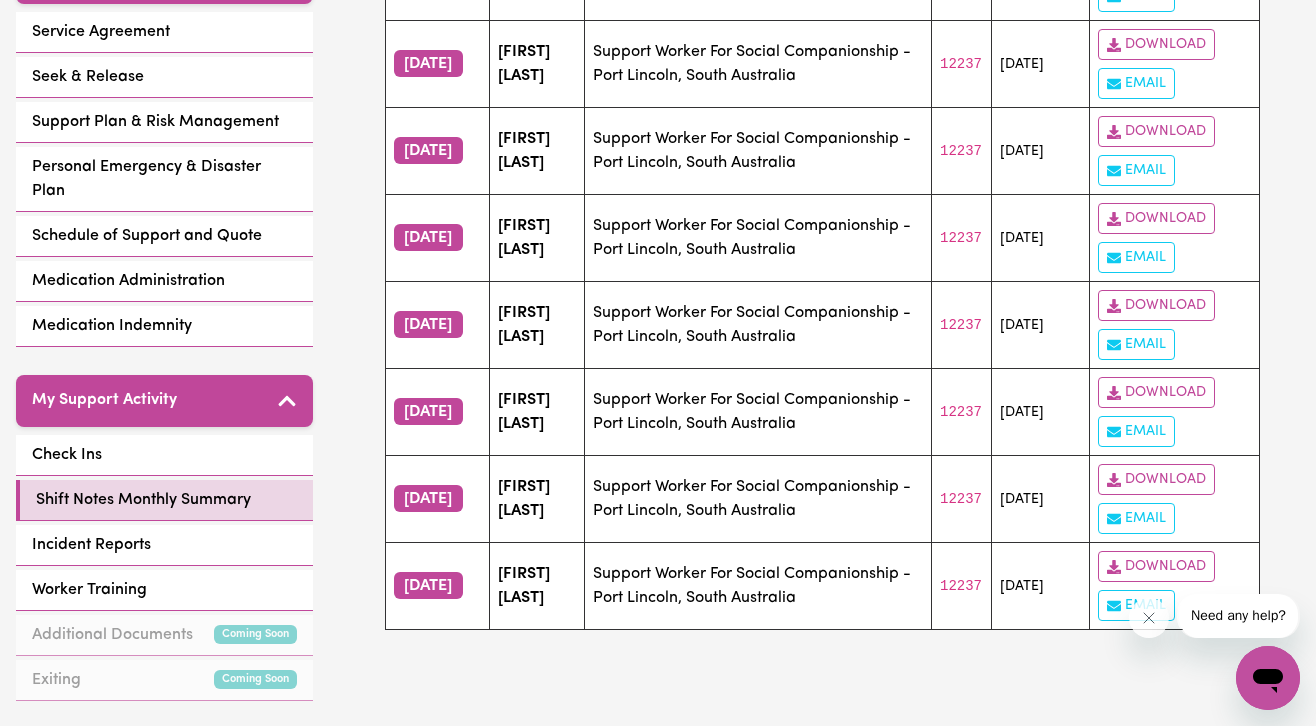scroll, scrollTop: 0, scrollLeft: 0, axis: both 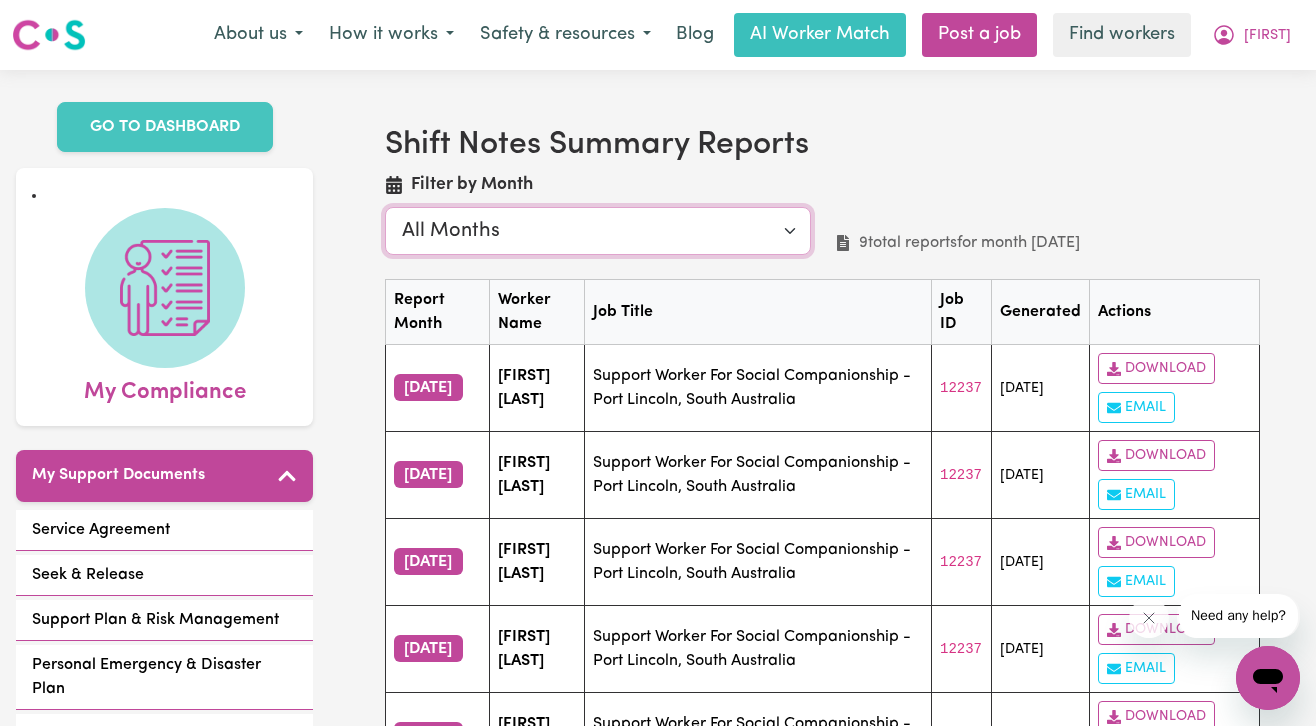 click on "All Months month [DATE] month [DATE] month [DATE]" at bounding box center [598, 231] 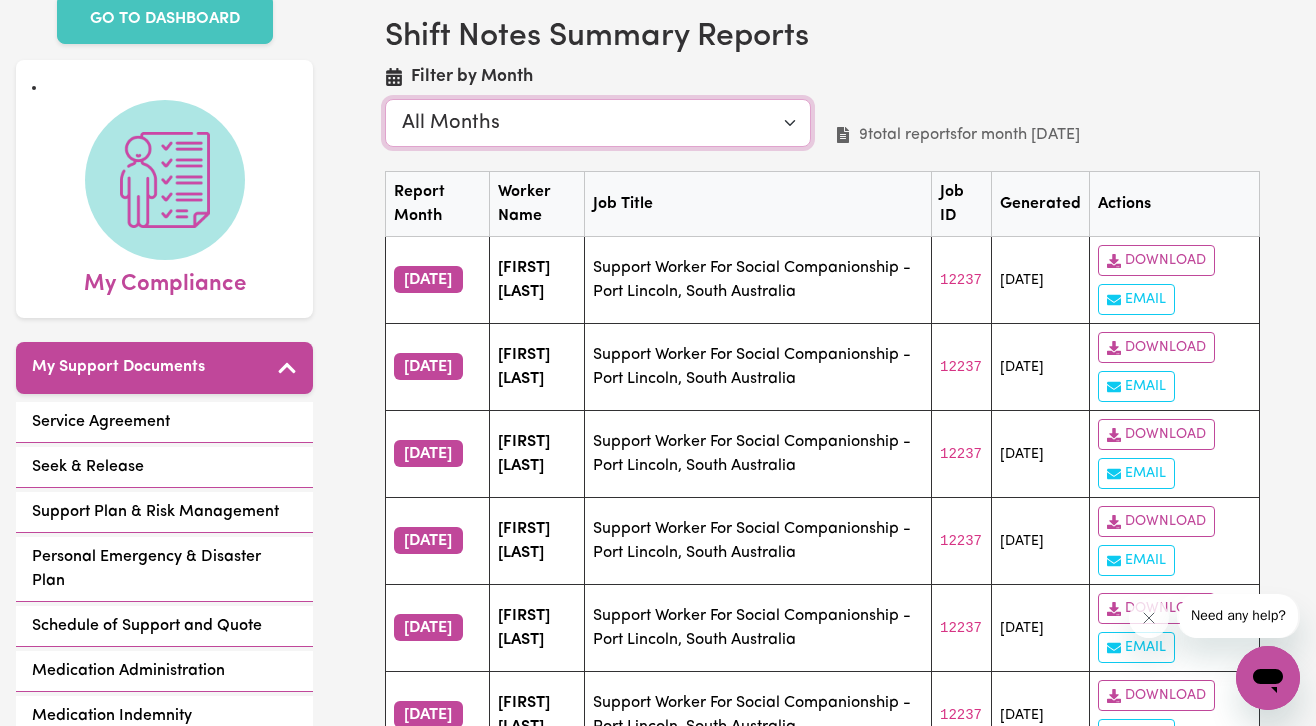 scroll, scrollTop: 147, scrollLeft: 0, axis: vertical 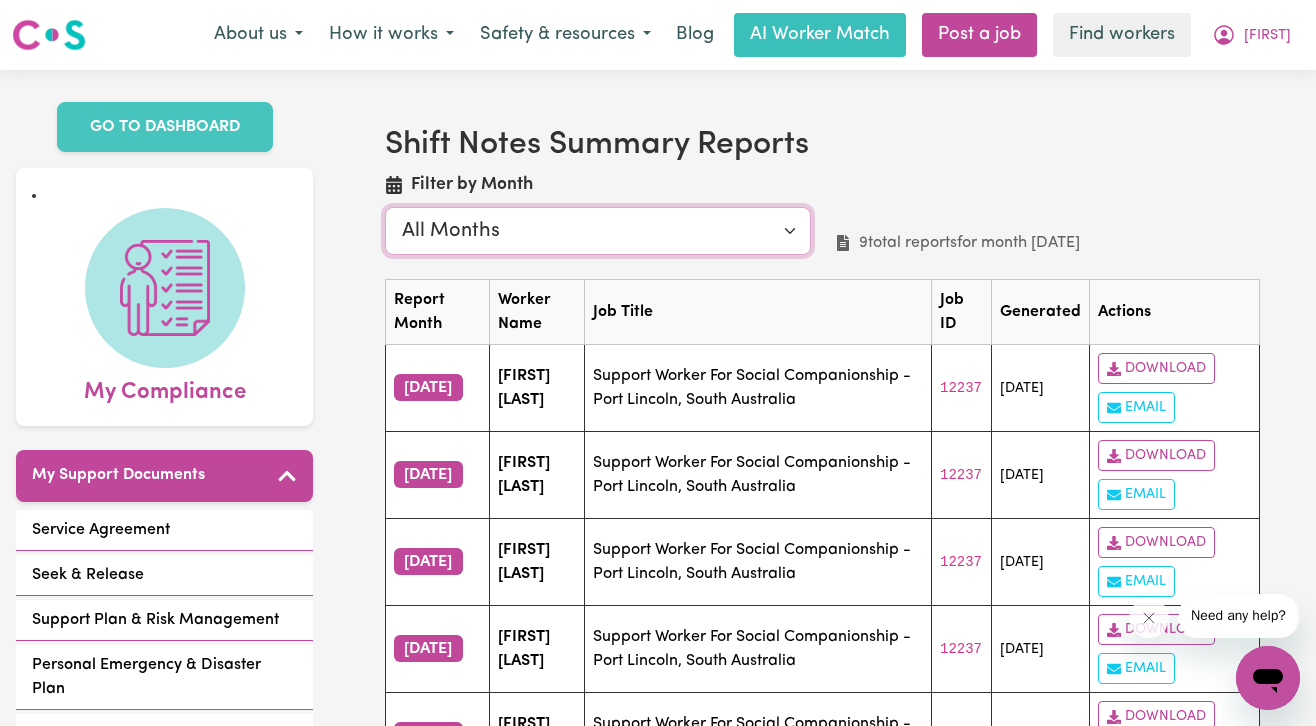 click on "All Months month [DATE] month [DATE] month [DATE]" at bounding box center [598, 231] 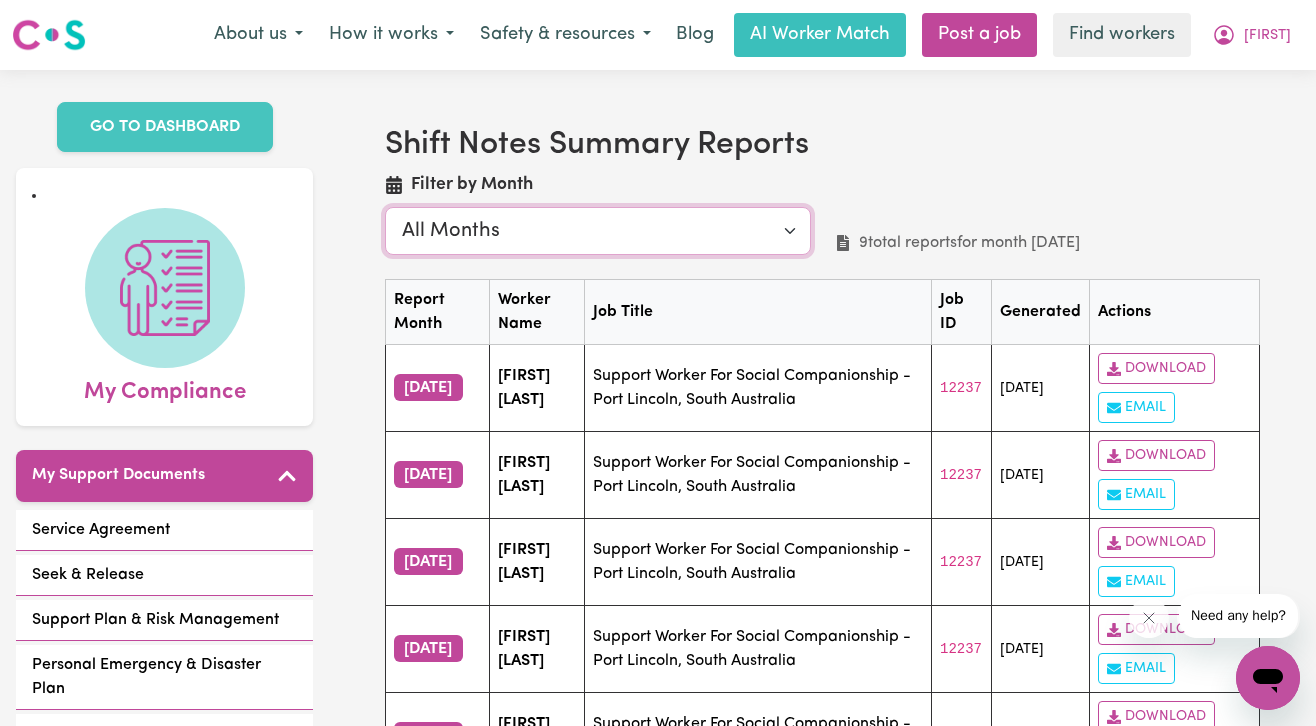 select on "month [DATE]" 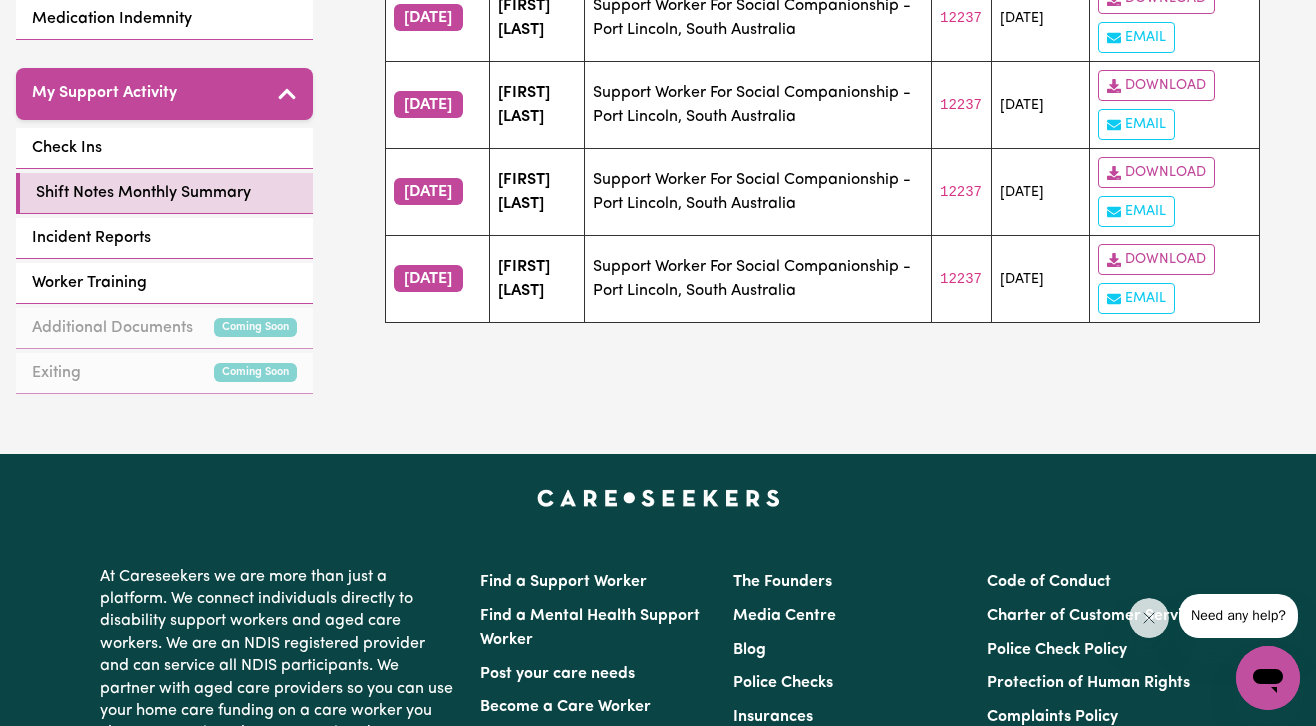 scroll, scrollTop: 0, scrollLeft: 0, axis: both 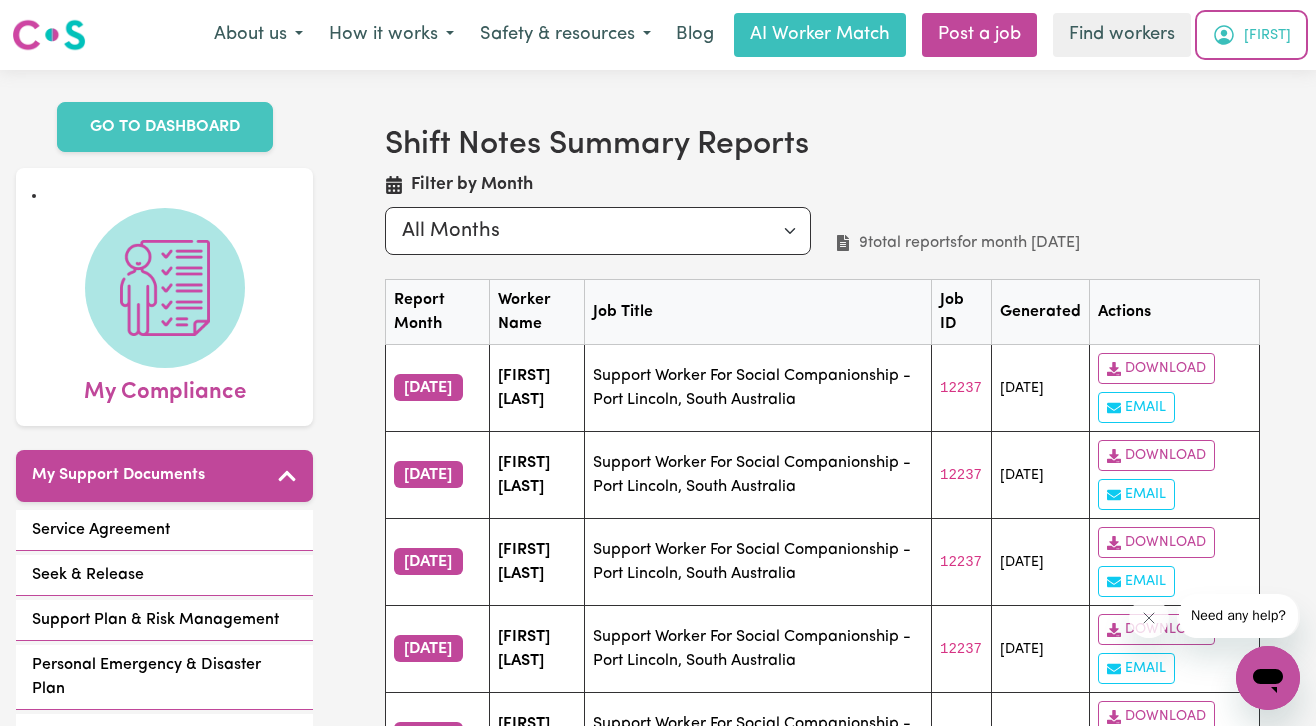 click on "[FIRST]" at bounding box center [1267, 36] 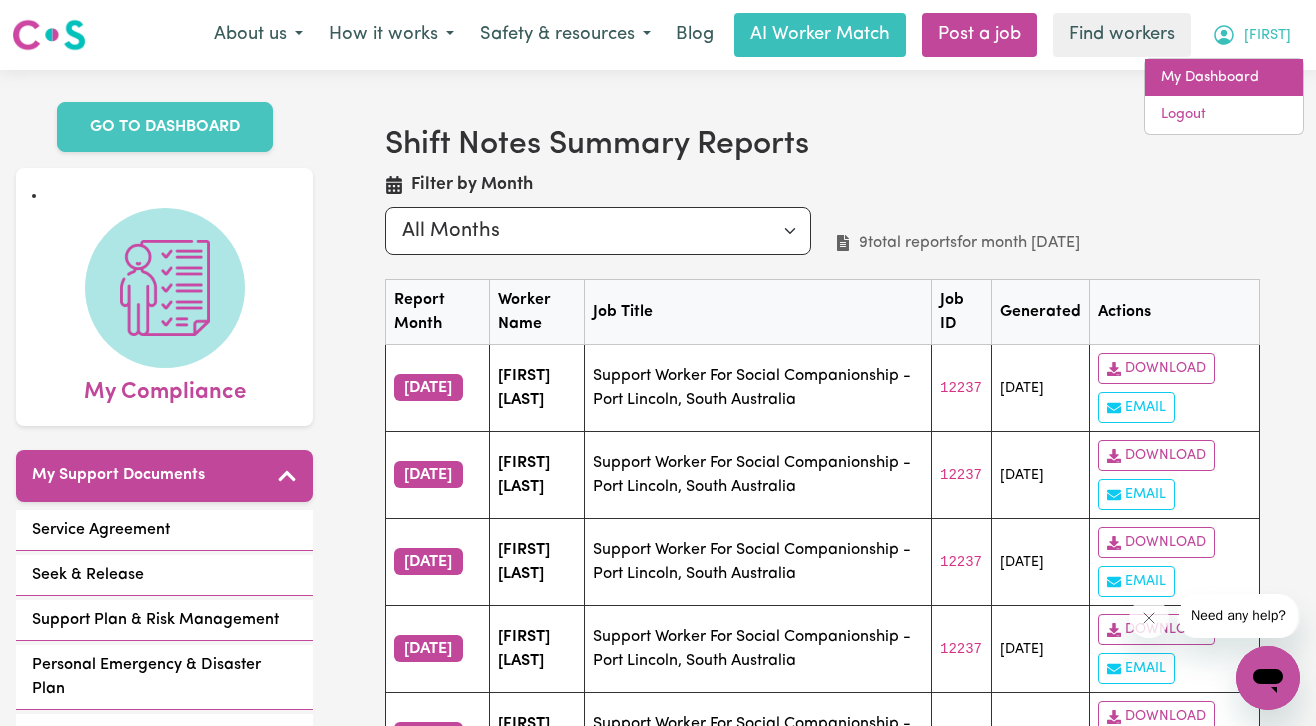 click on "My Dashboard" at bounding box center (1224, 78) 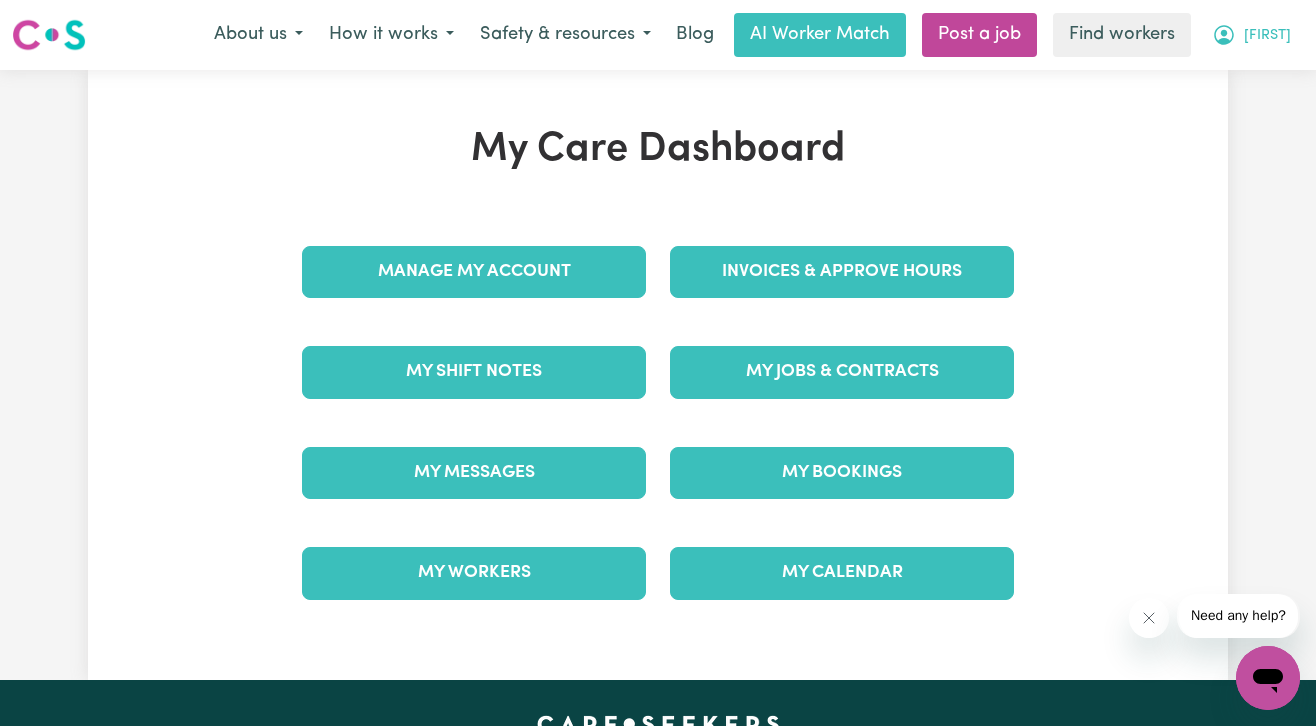 click on "[FIRST]" at bounding box center [1267, 36] 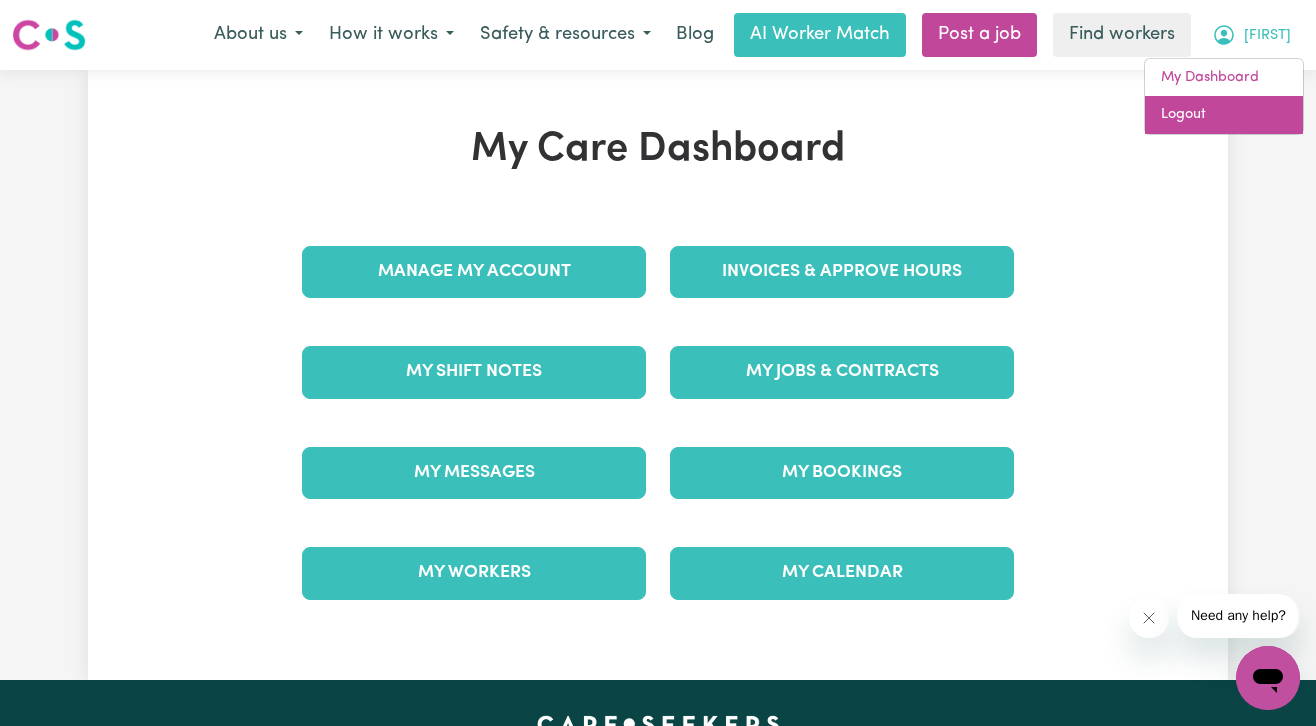 click on "Logout" at bounding box center [1224, 115] 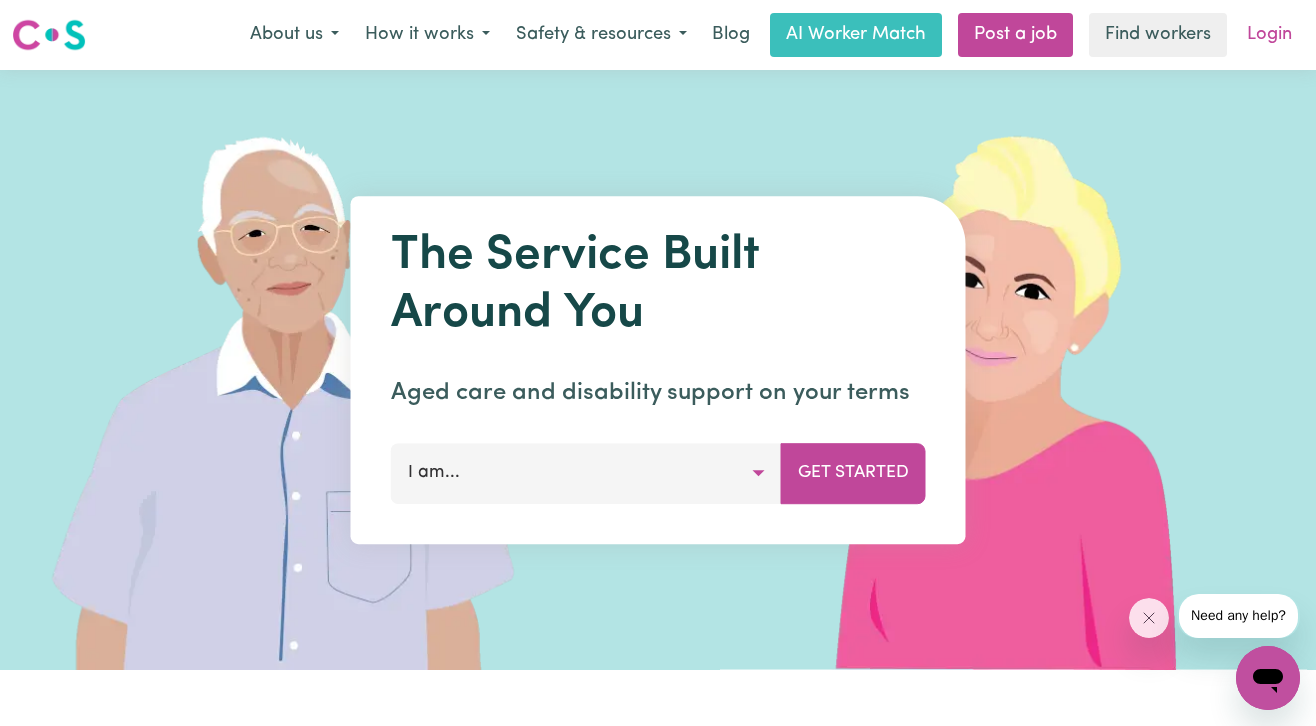 click on "Login" at bounding box center (1269, 35) 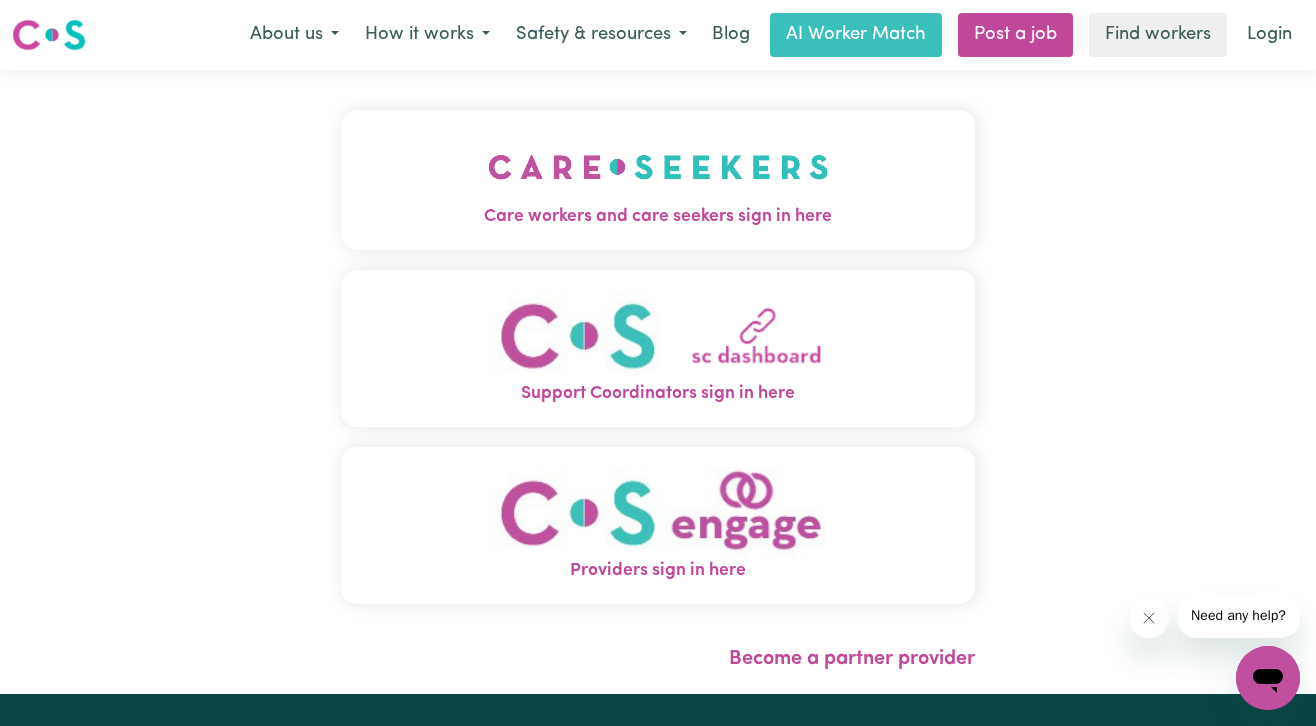 click at bounding box center [658, 167] 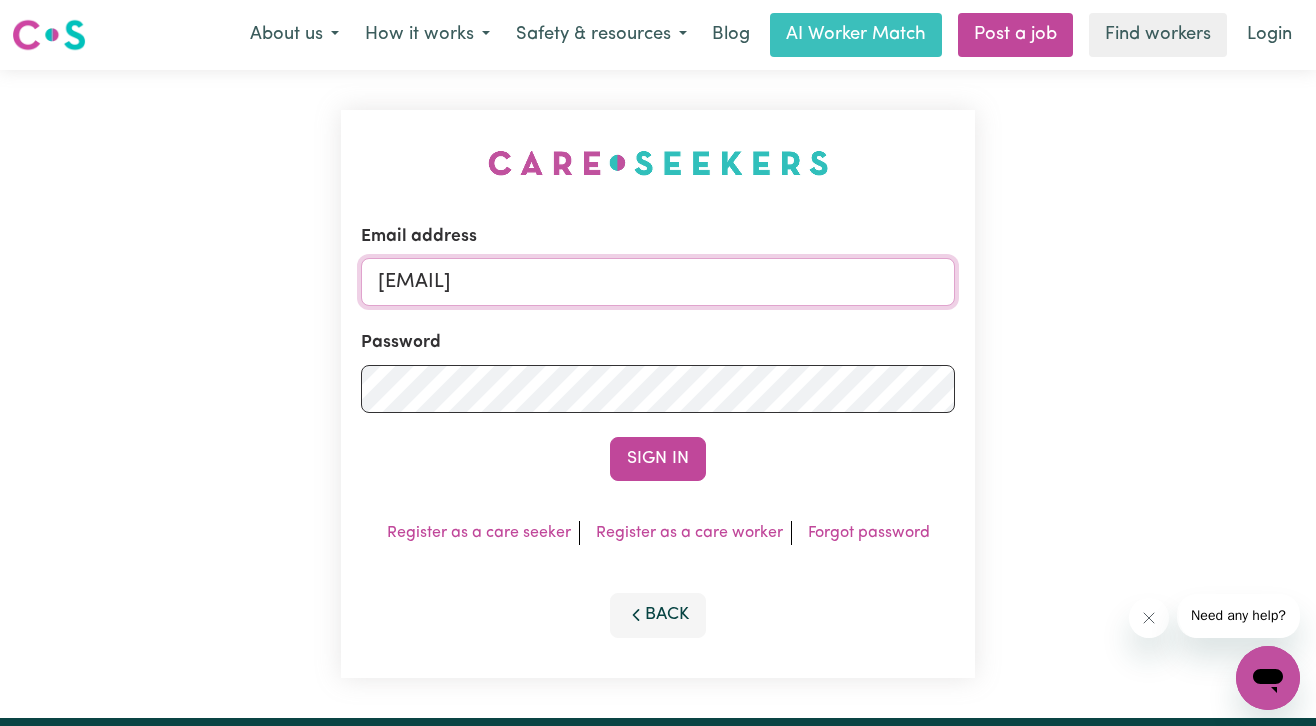 drag, startPoint x: 610, startPoint y: 286, endPoint x: 133, endPoint y: 270, distance: 477.26828 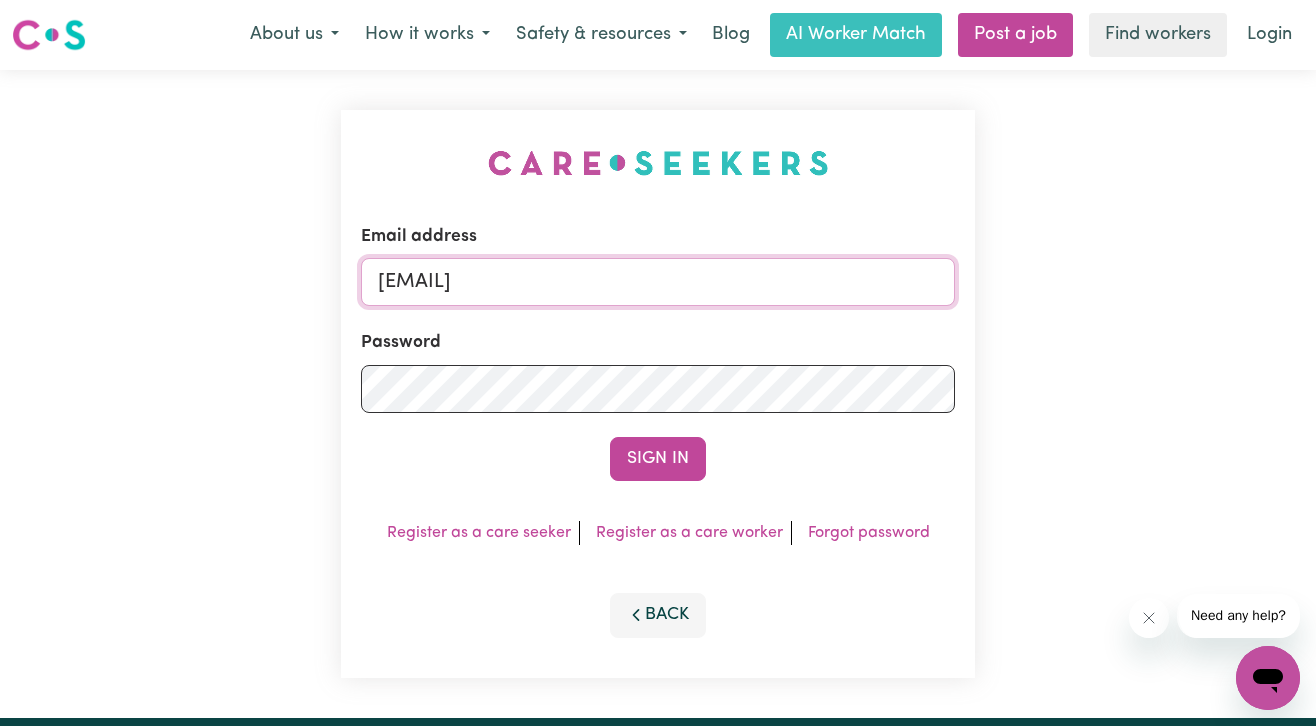 click on "Email address [EMAIL] Password Sign In Register as a care seeker Register as a care worker Forgot password Back" at bounding box center (658, 394) 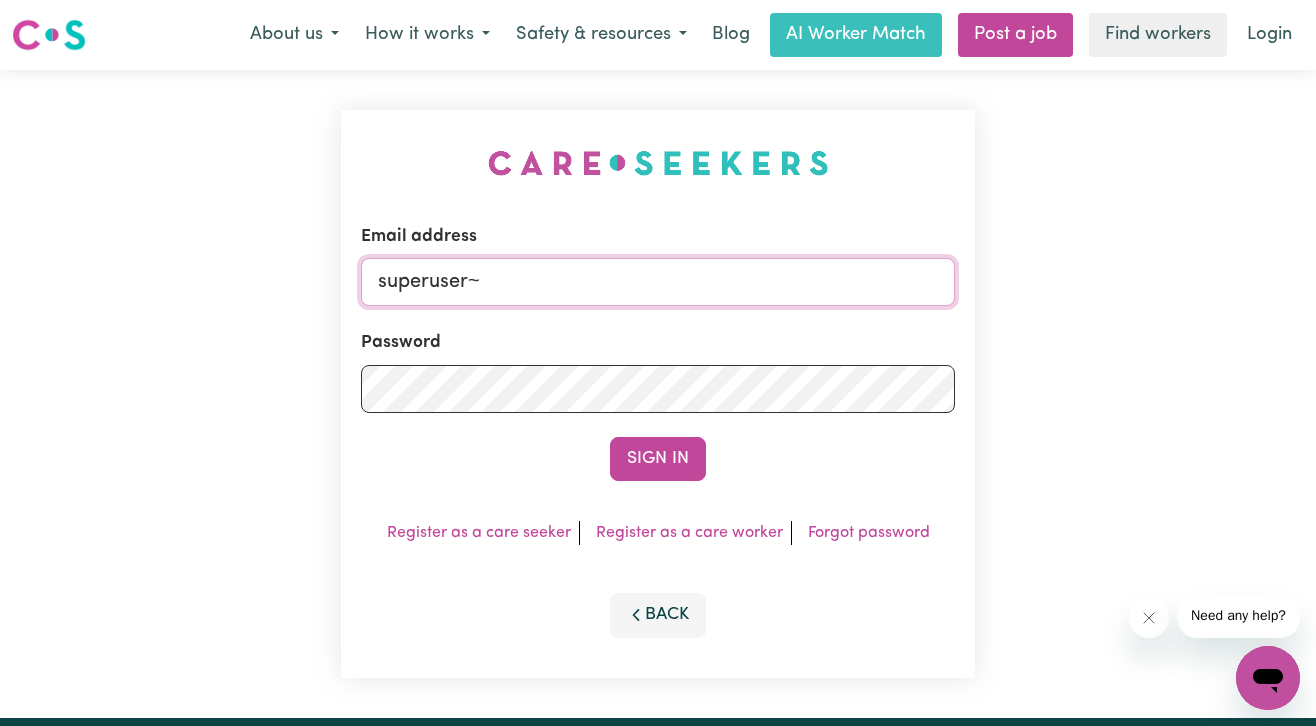 paste on "[EMAIL]" 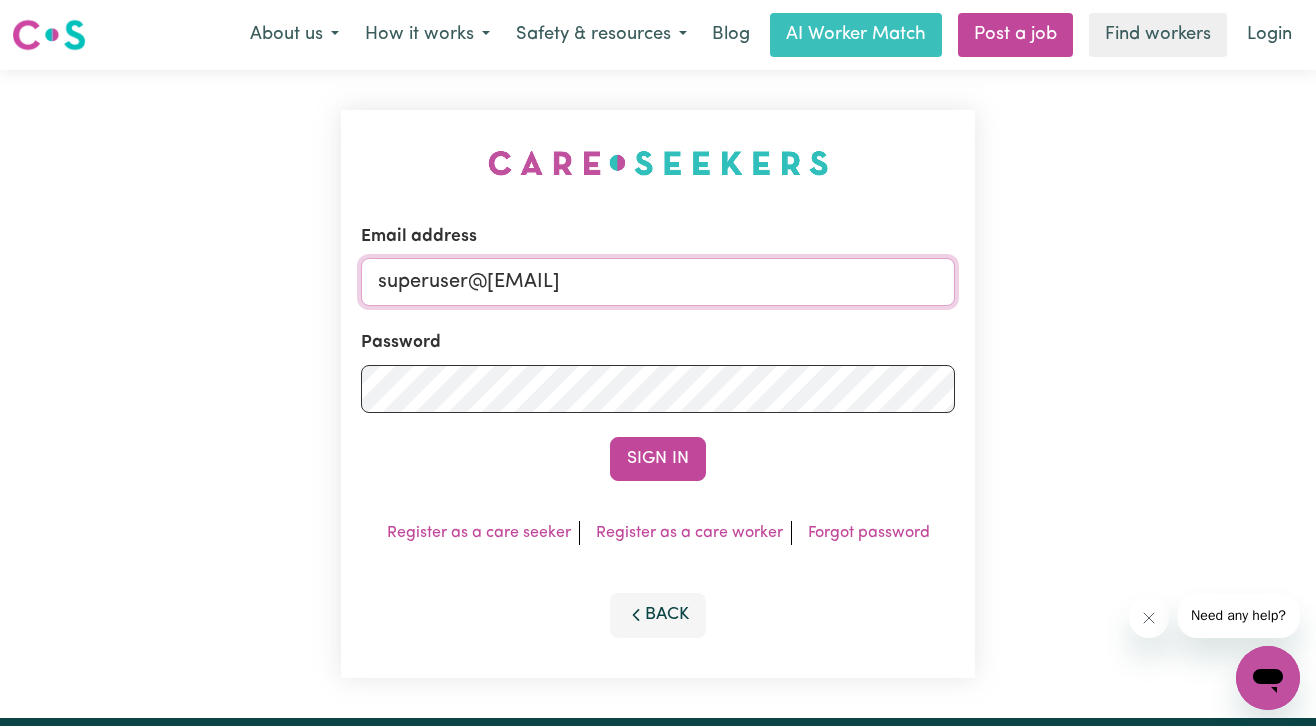 type on "superuser@[EMAIL]" 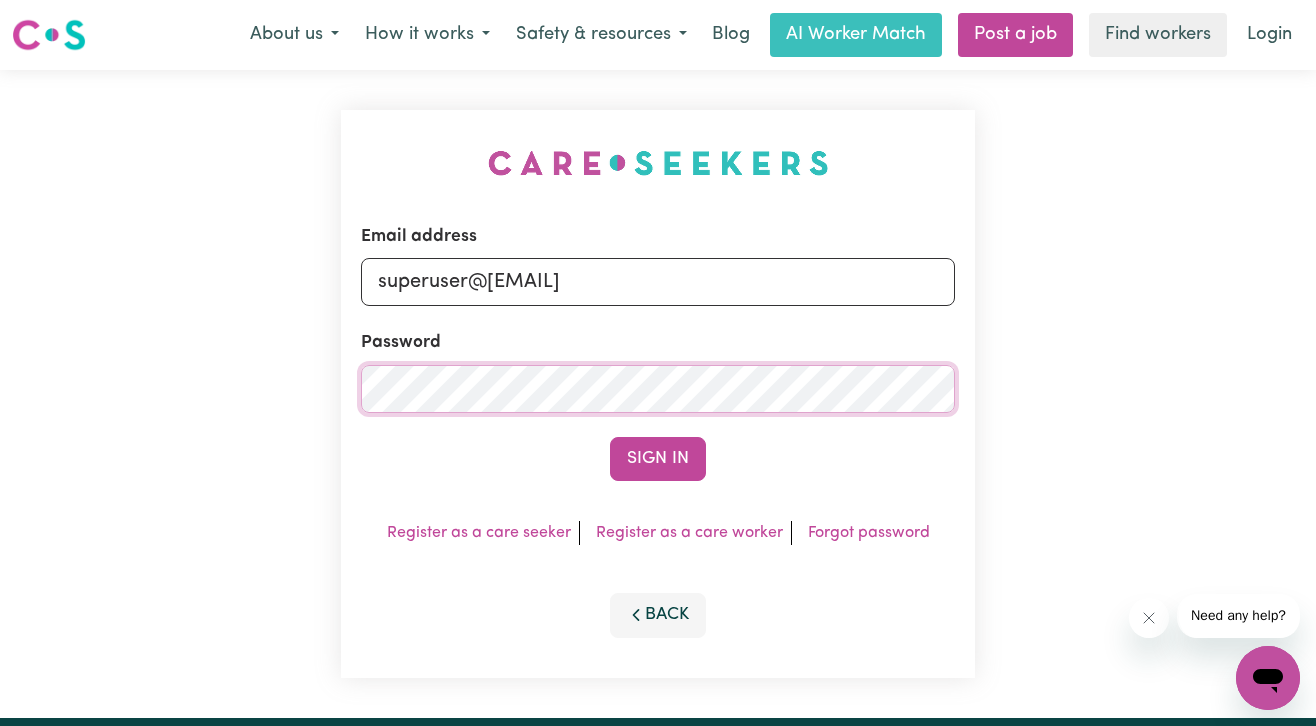 click on "Sign In" at bounding box center [658, 459] 